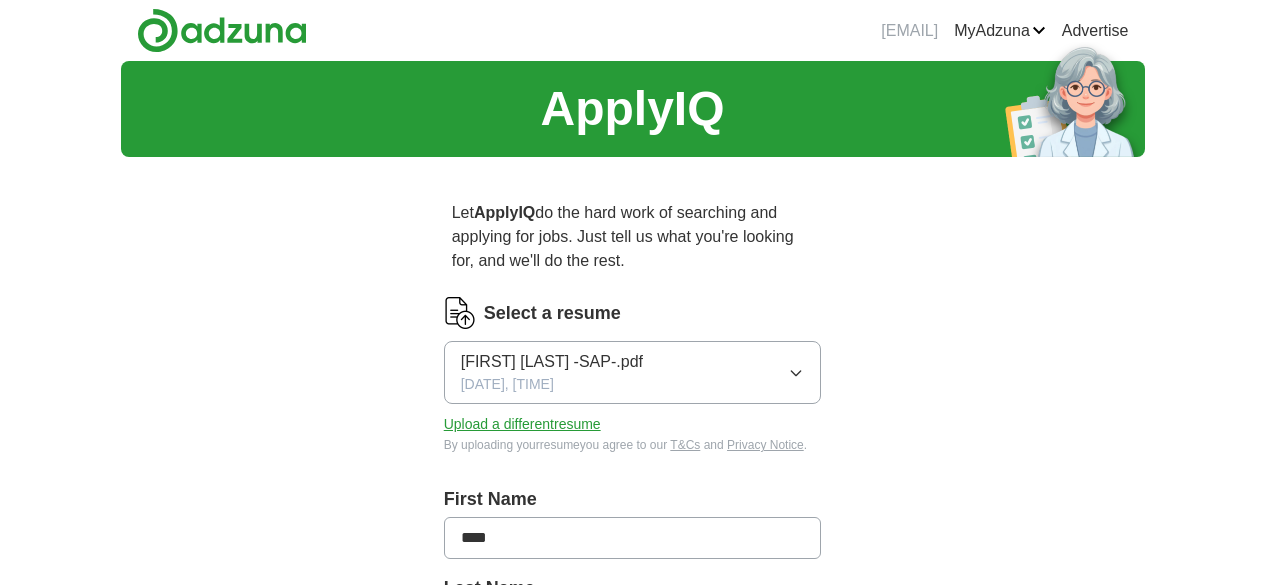 scroll, scrollTop: 200, scrollLeft: 0, axis: vertical 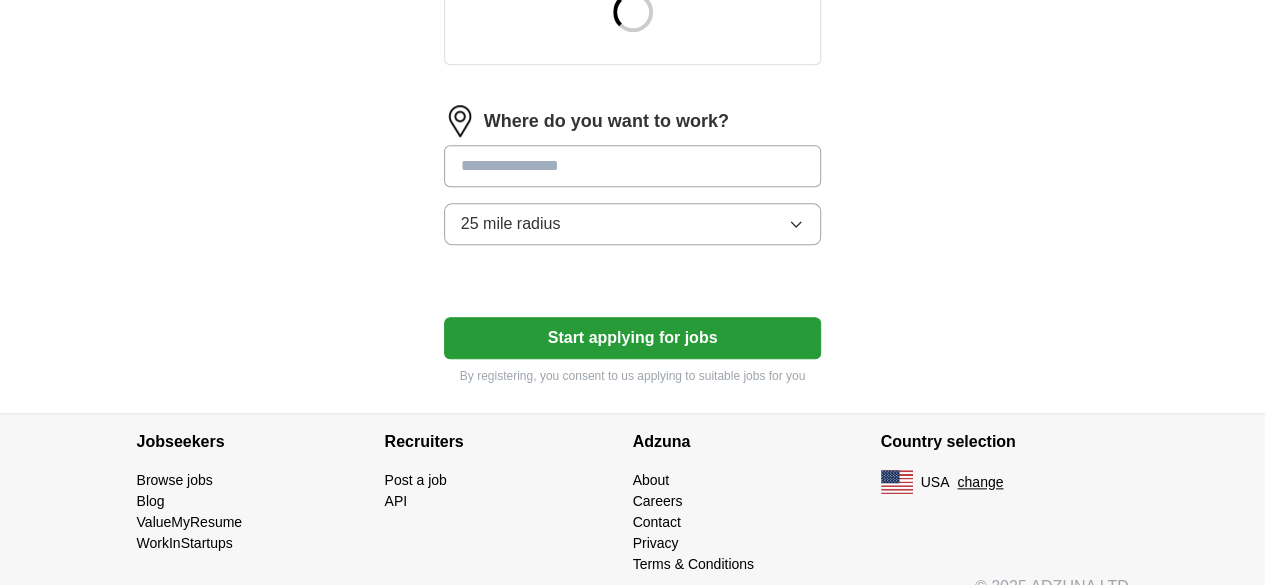 click on "Where do you want to work?" at bounding box center [606, 121] 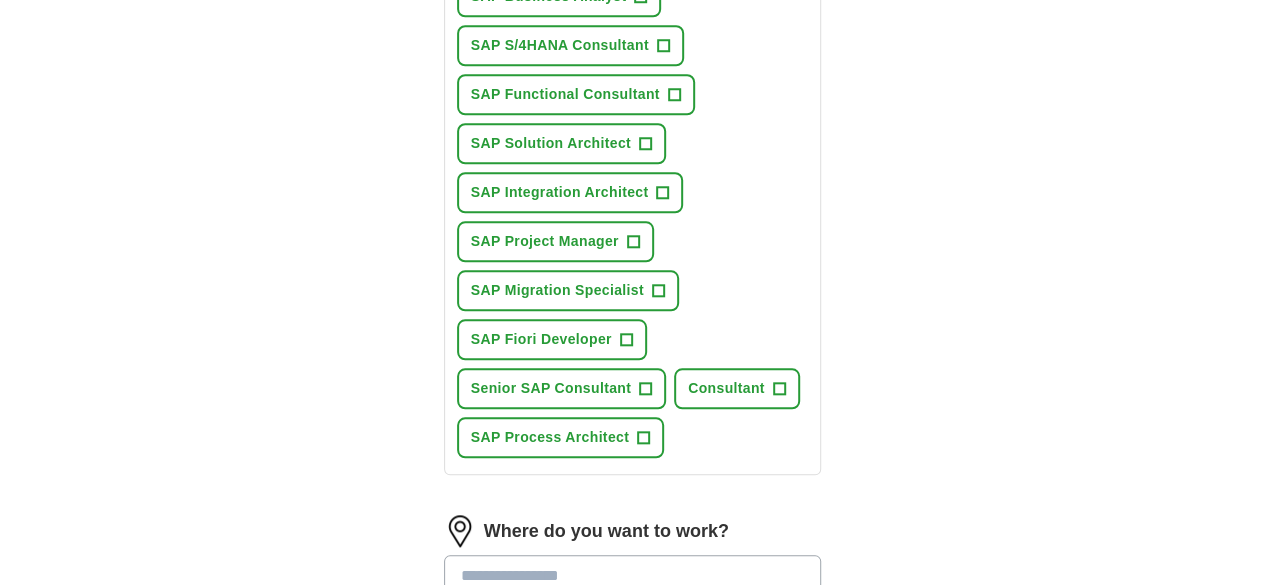 scroll, scrollTop: 1051, scrollLeft: 0, axis: vertical 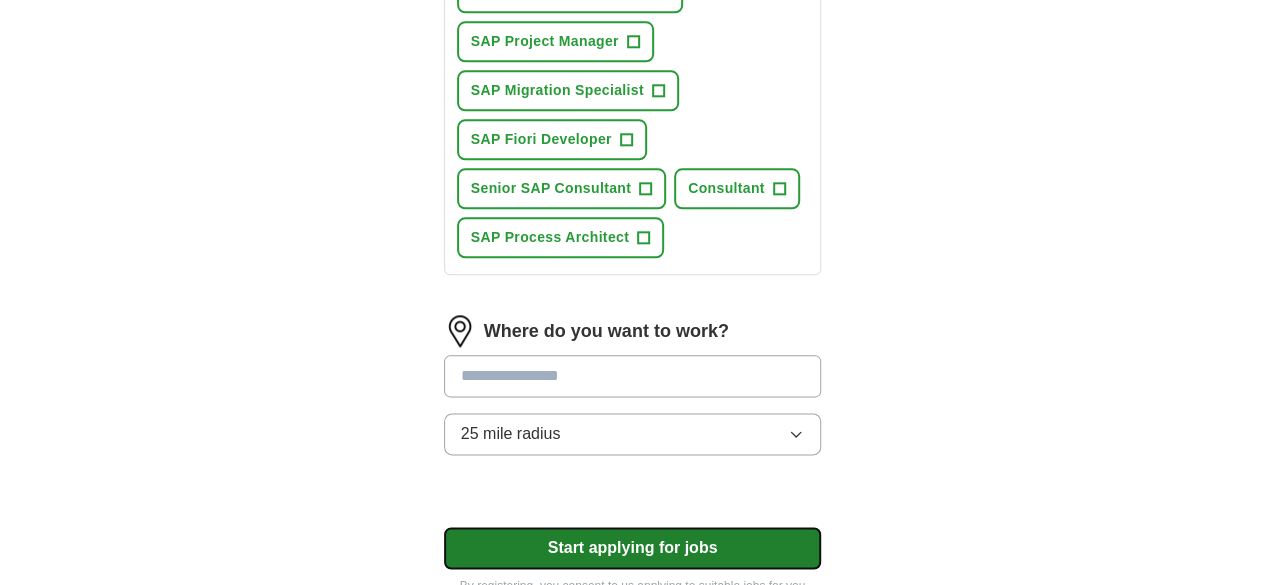 click on "Start applying for jobs" at bounding box center (633, 548) 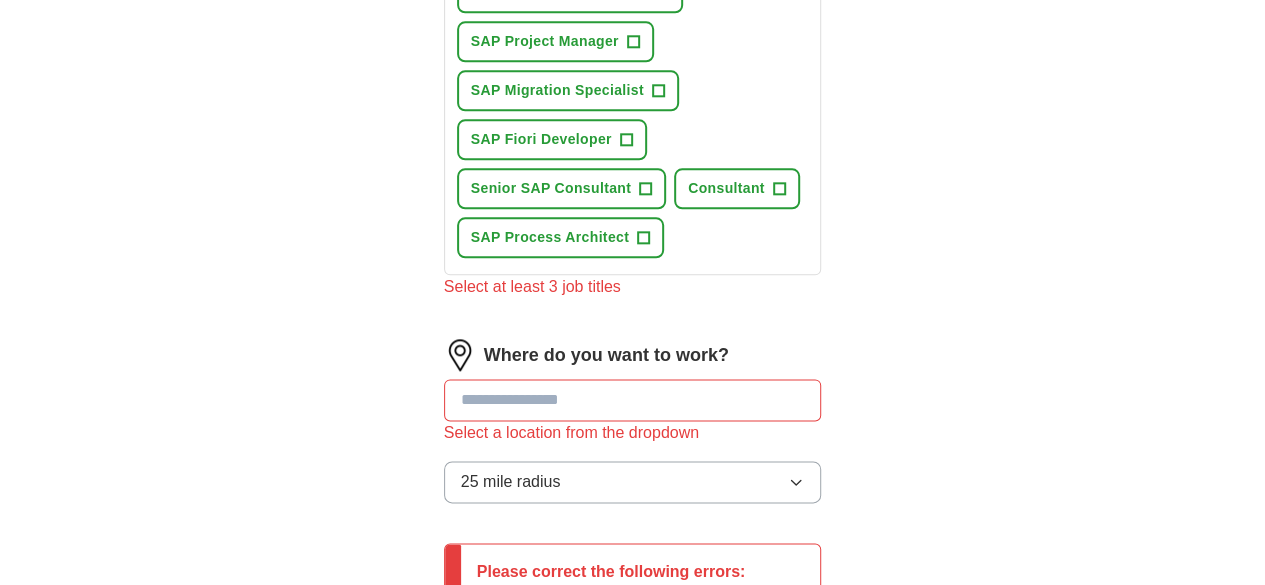 click at bounding box center [633, 400] 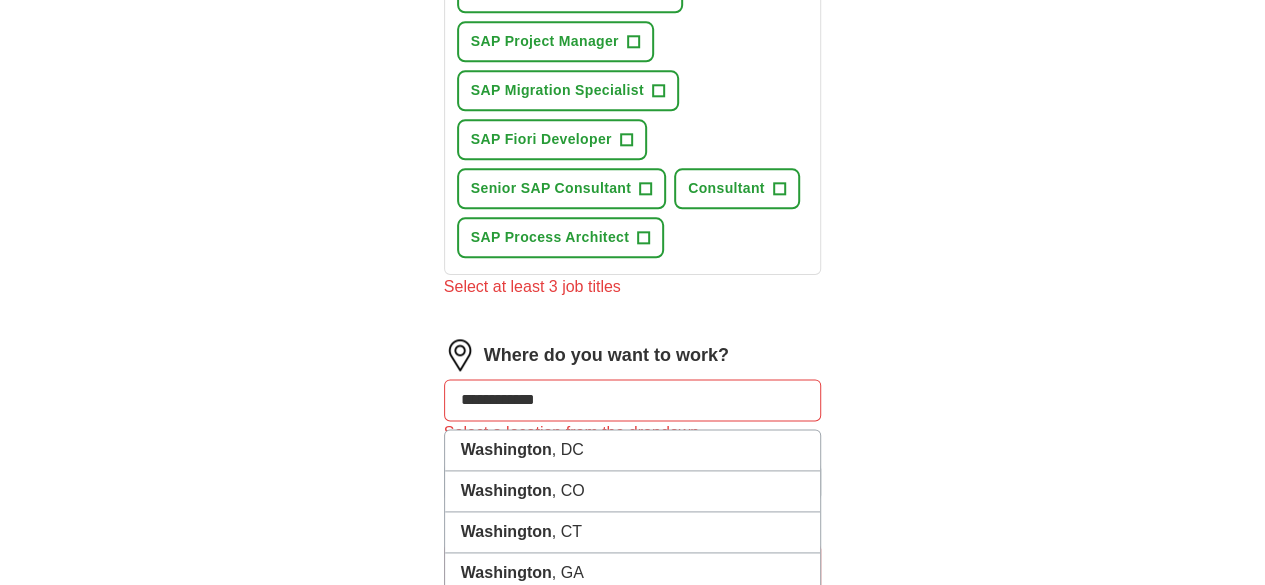 type on "**********" 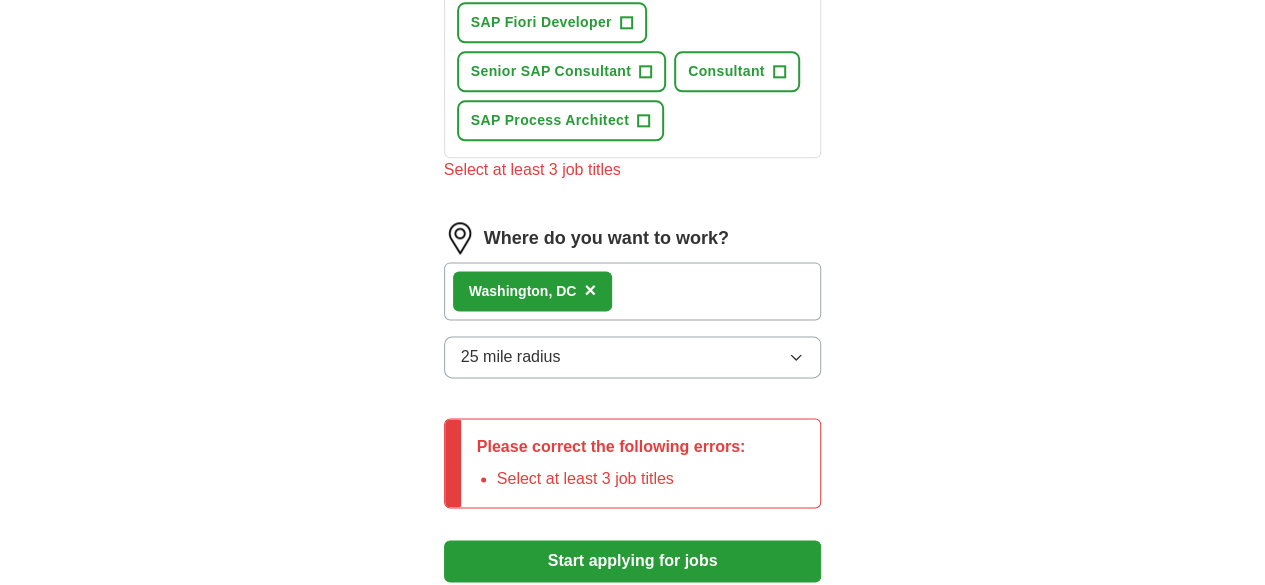 scroll, scrollTop: 1194, scrollLeft: 0, axis: vertical 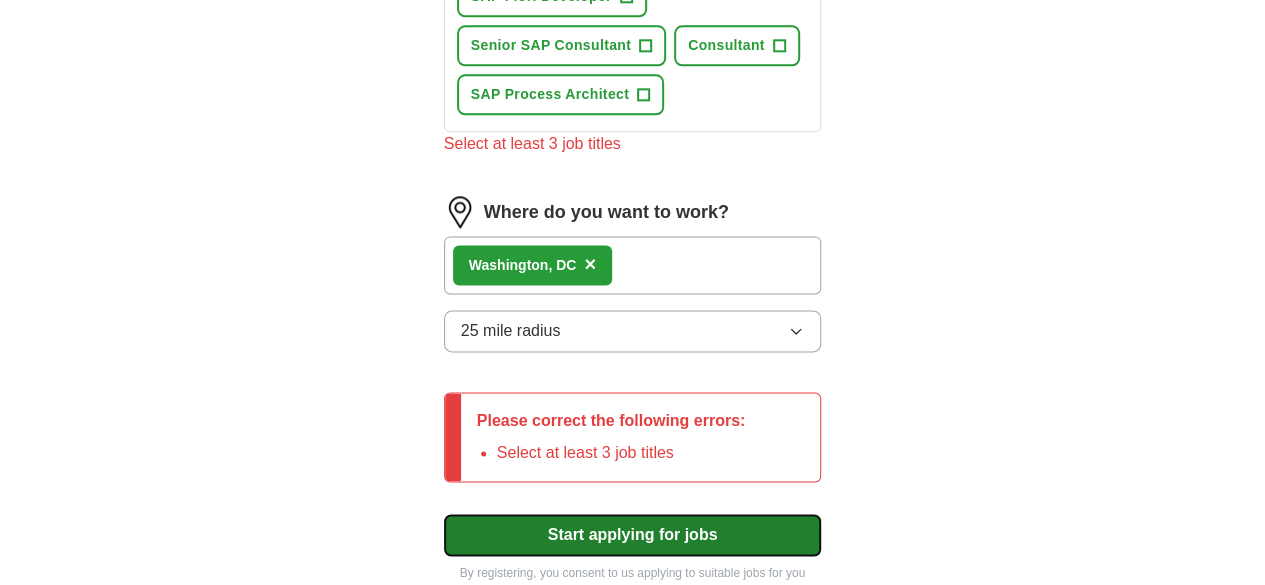 click on "Start applying for jobs" at bounding box center (633, 535) 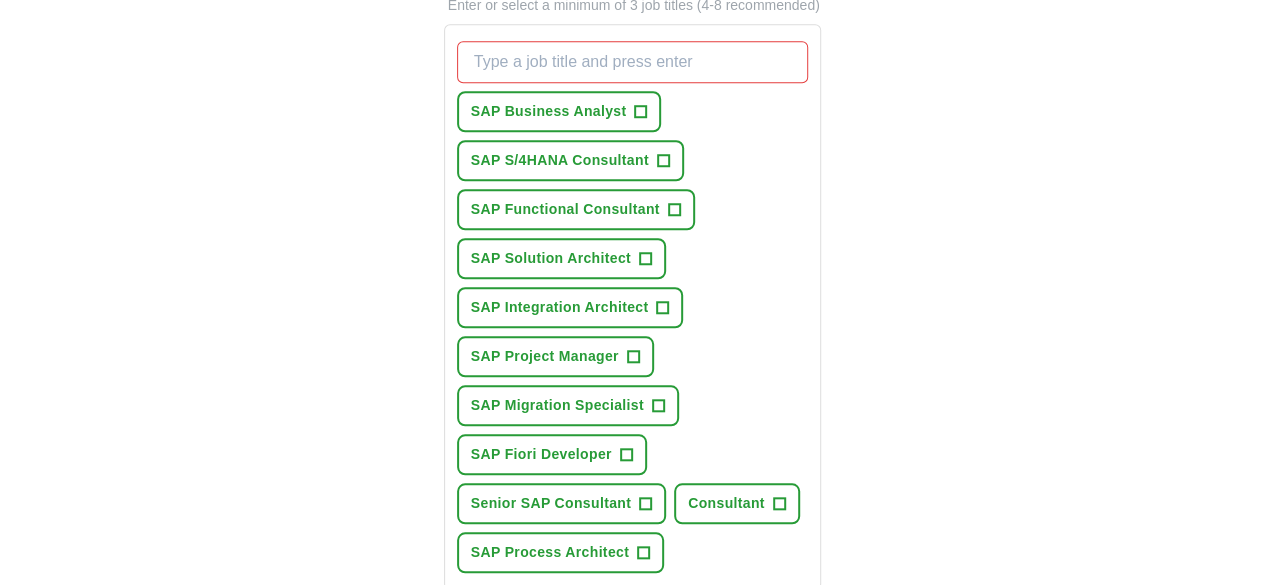 scroll, scrollTop: 694, scrollLeft: 0, axis: vertical 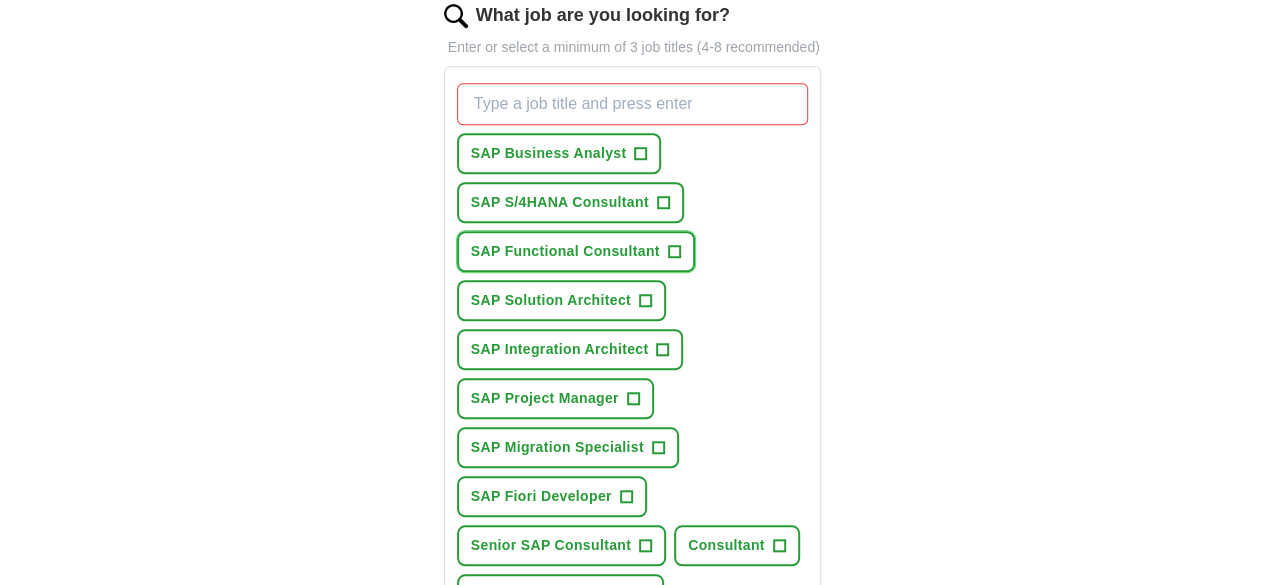 click on "SAP Functional Consultant" at bounding box center (565, 251) 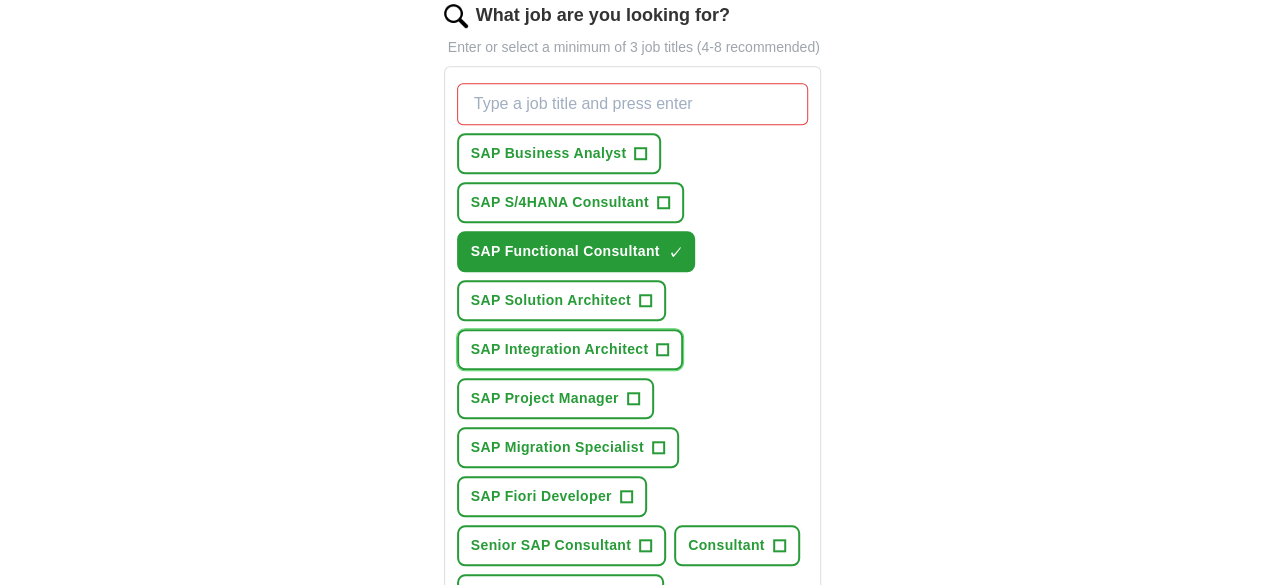 click on "SAP Integration Architect" at bounding box center (560, 349) 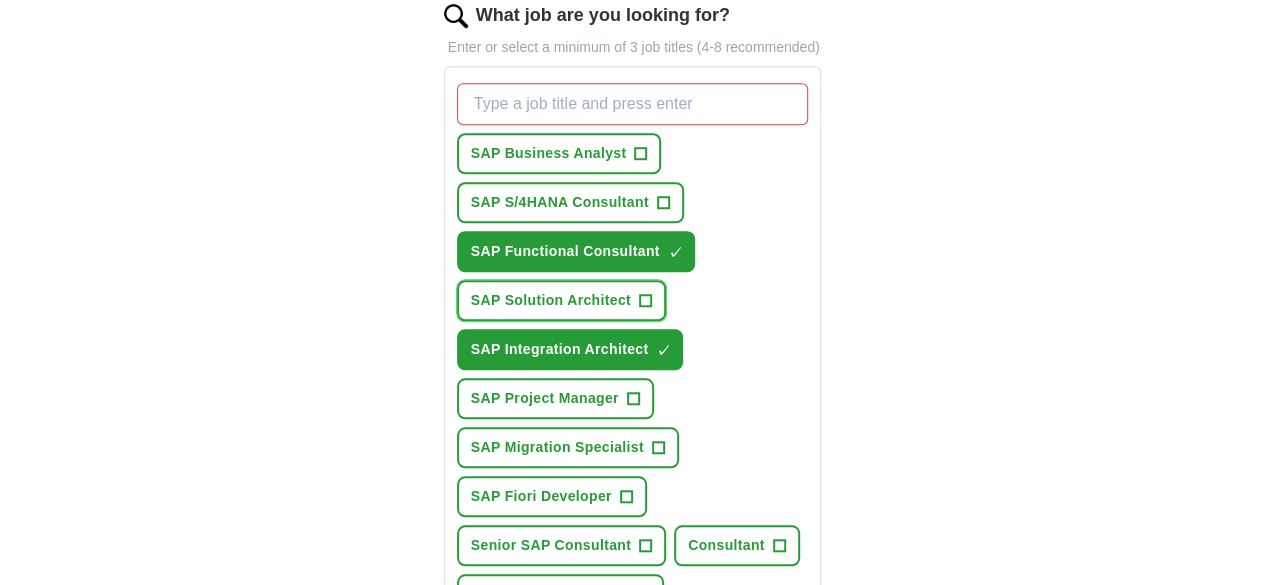 click on "SAP Solution Architect +" at bounding box center (561, 300) 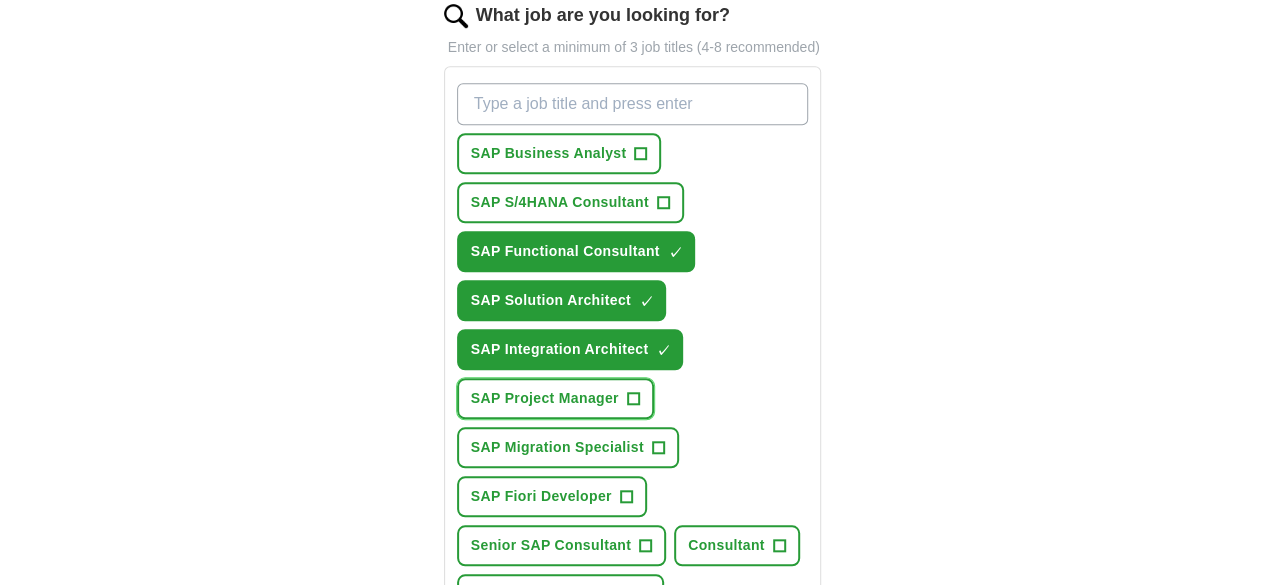 click on "SAP Project Manager +" at bounding box center [555, 398] 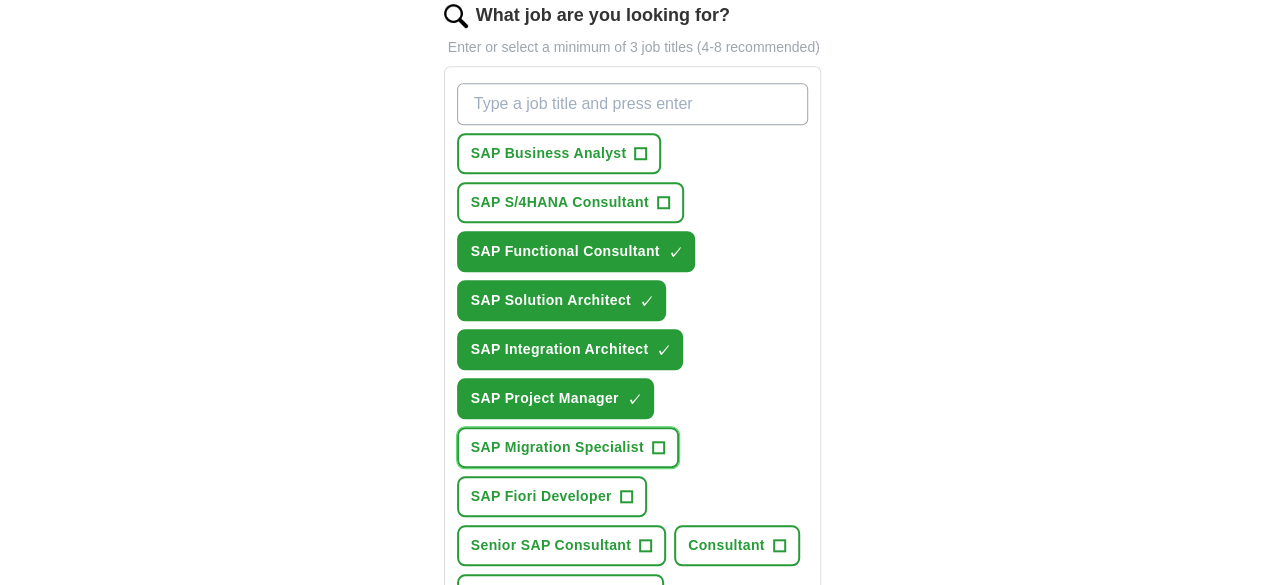 click on "SAP Migration Specialist" at bounding box center (557, 447) 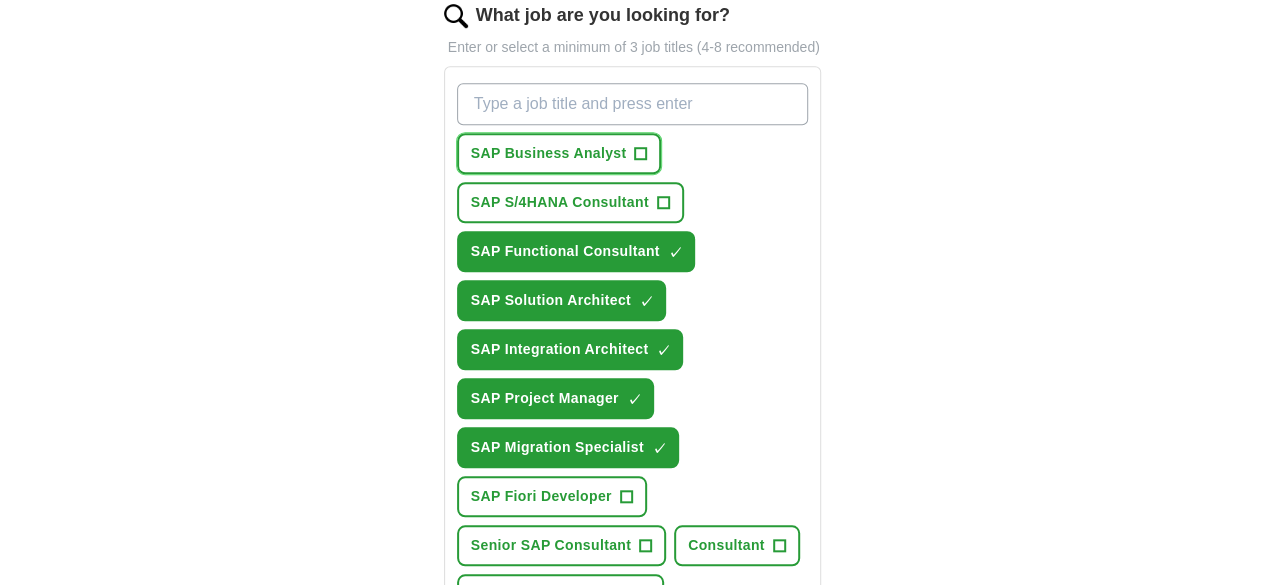 click on "SAP Business Analyst" at bounding box center [549, 153] 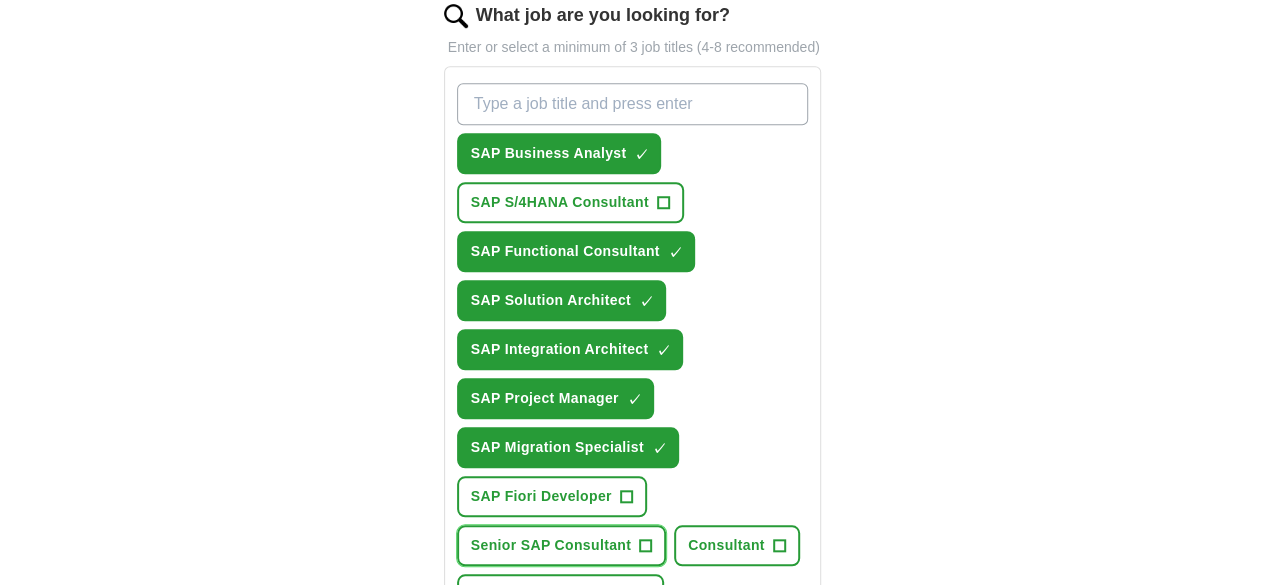 click on "Senior SAP Consultant +" at bounding box center (561, 545) 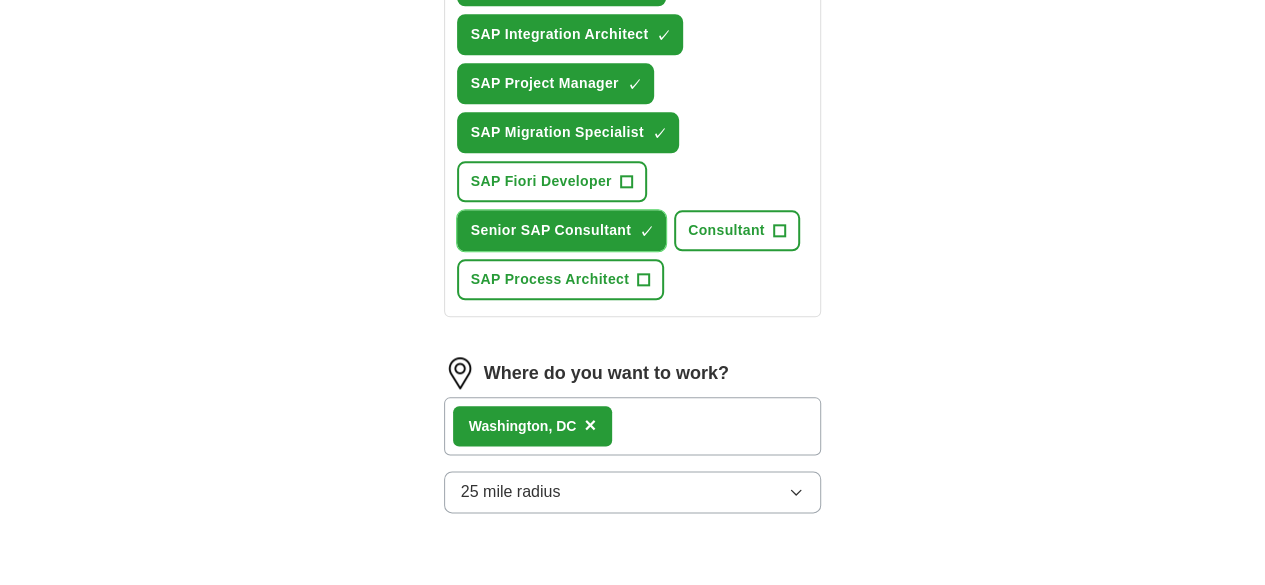 scroll, scrollTop: 1081, scrollLeft: 0, axis: vertical 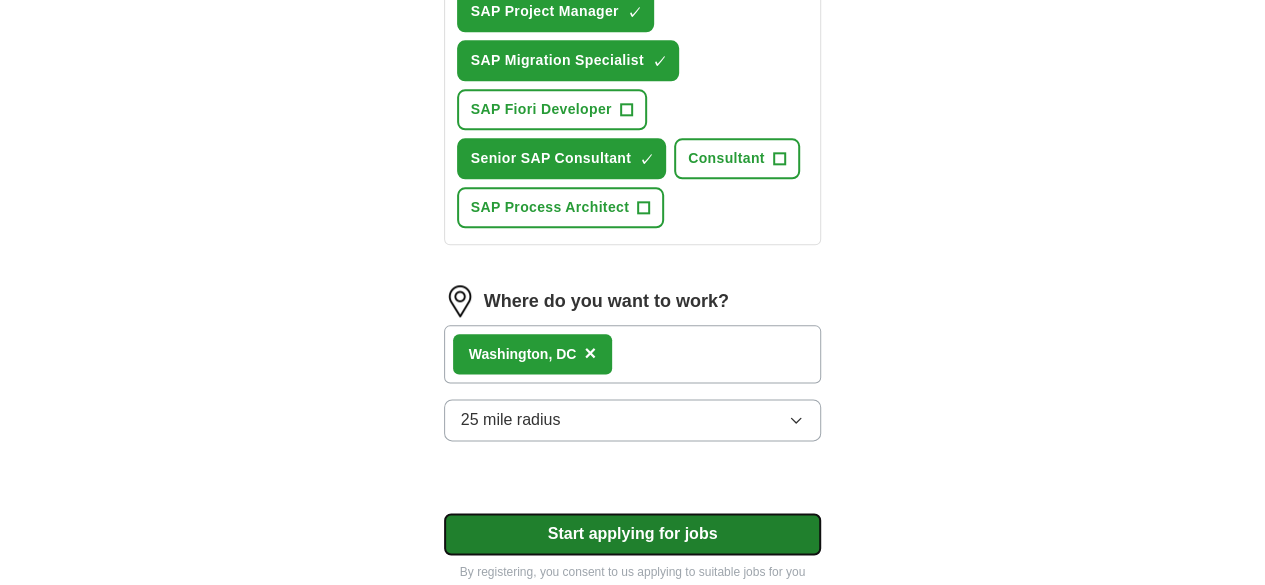 click on "Start applying for jobs" at bounding box center (633, 534) 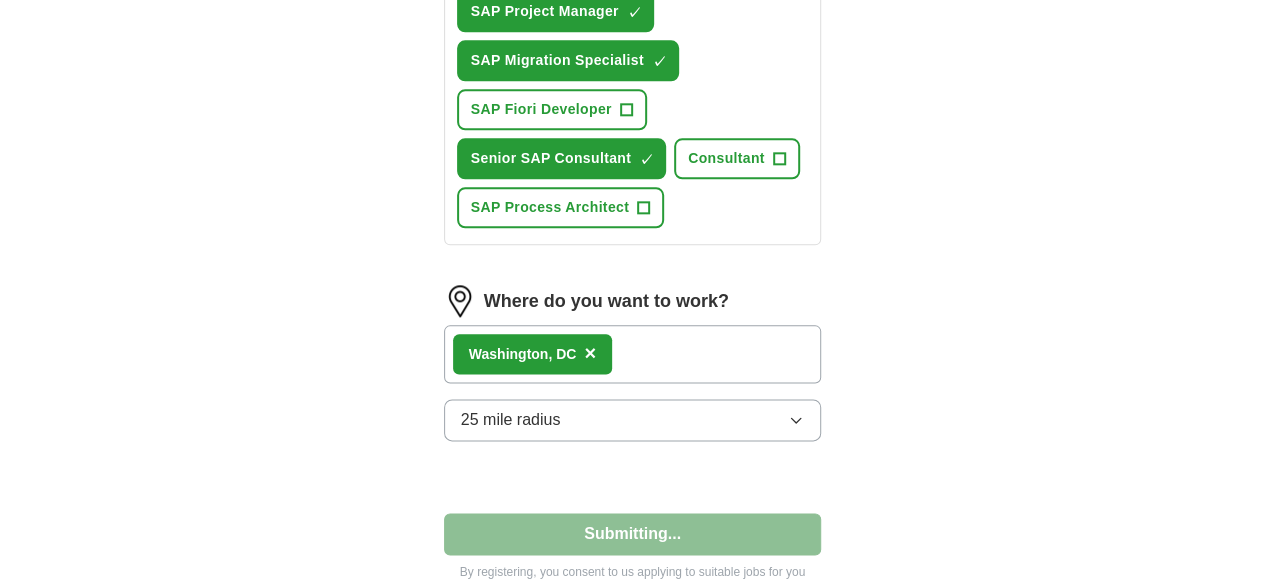 select on "**" 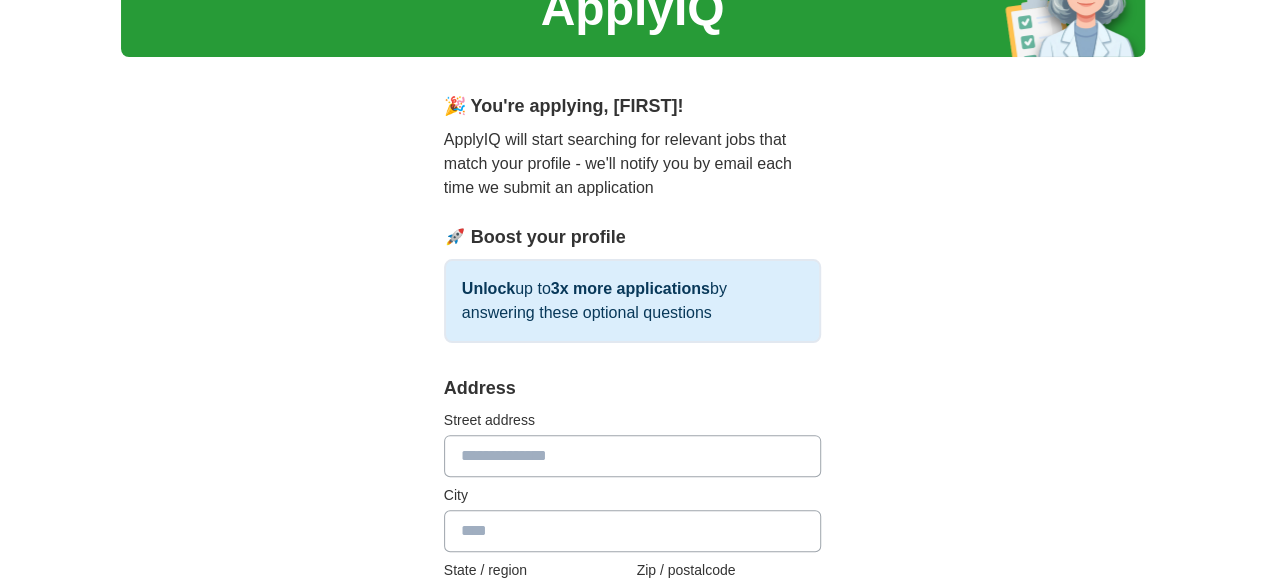 scroll, scrollTop: 300, scrollLeft: 0, axis: vertical 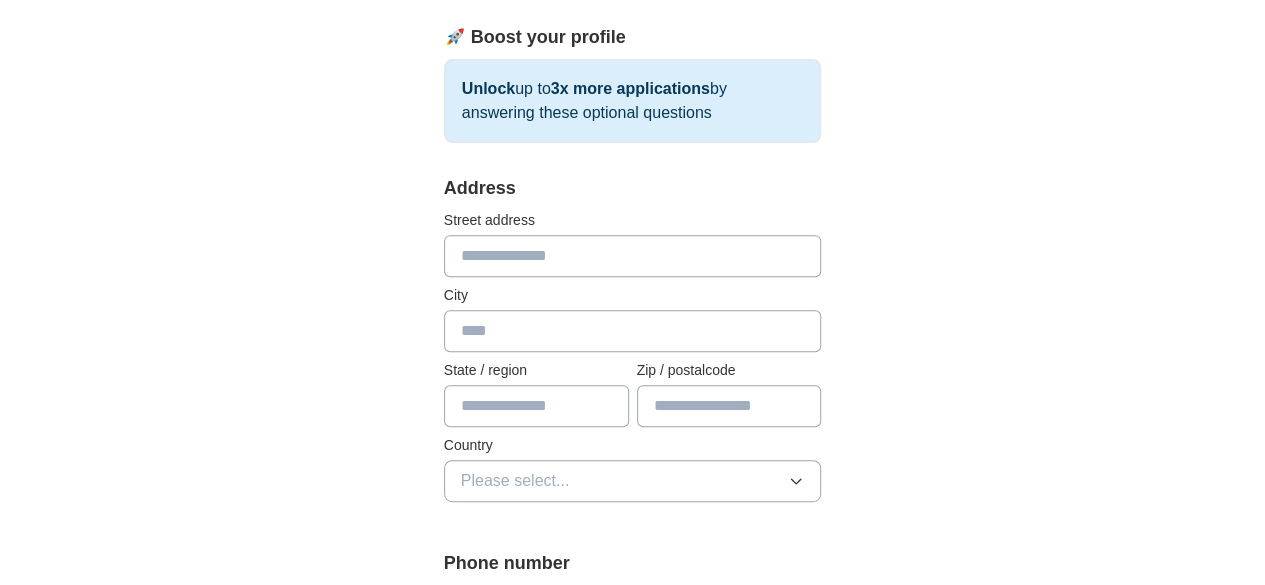 click at bounding box center (633, 256) 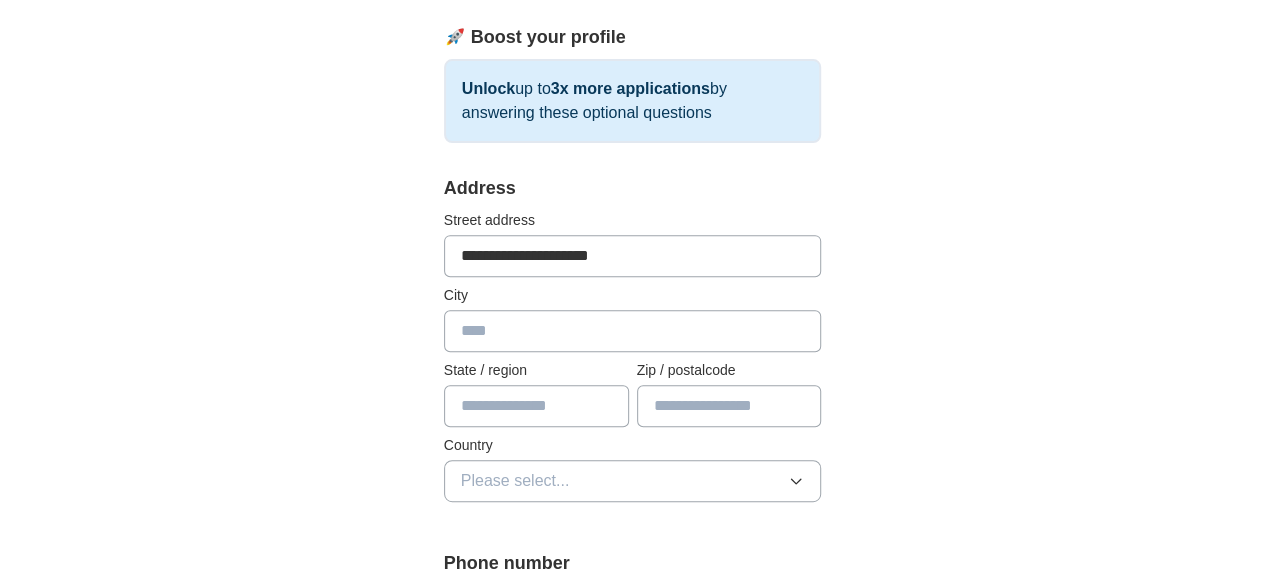 scroll, scrollTop: 320, scrollLeft: 0, axis: vertical 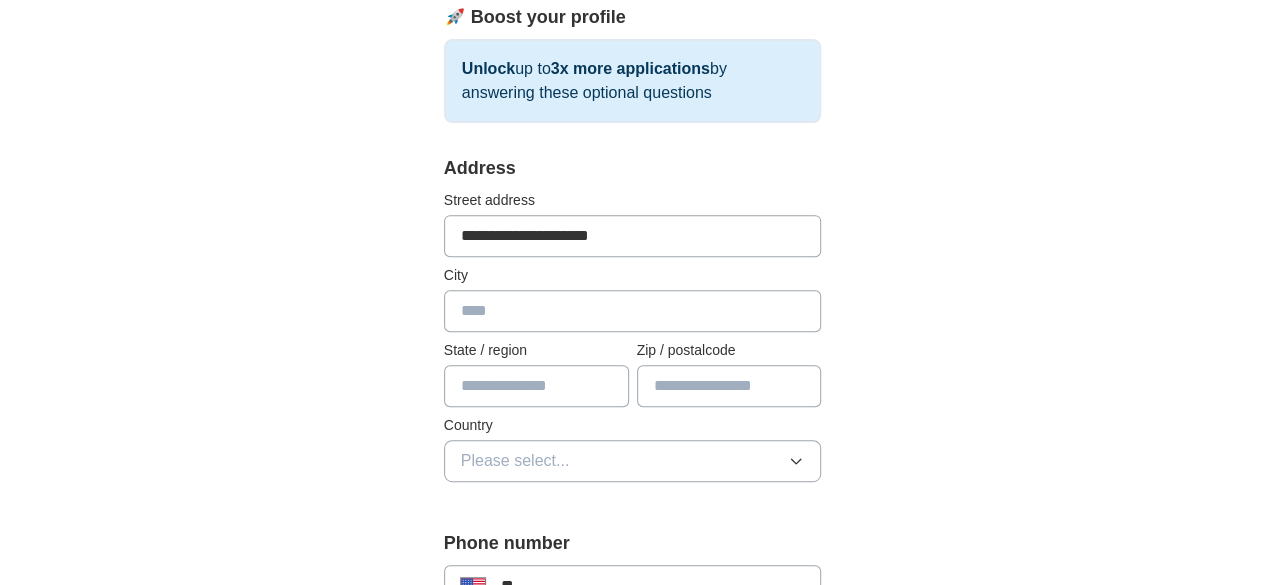 type on "**********" 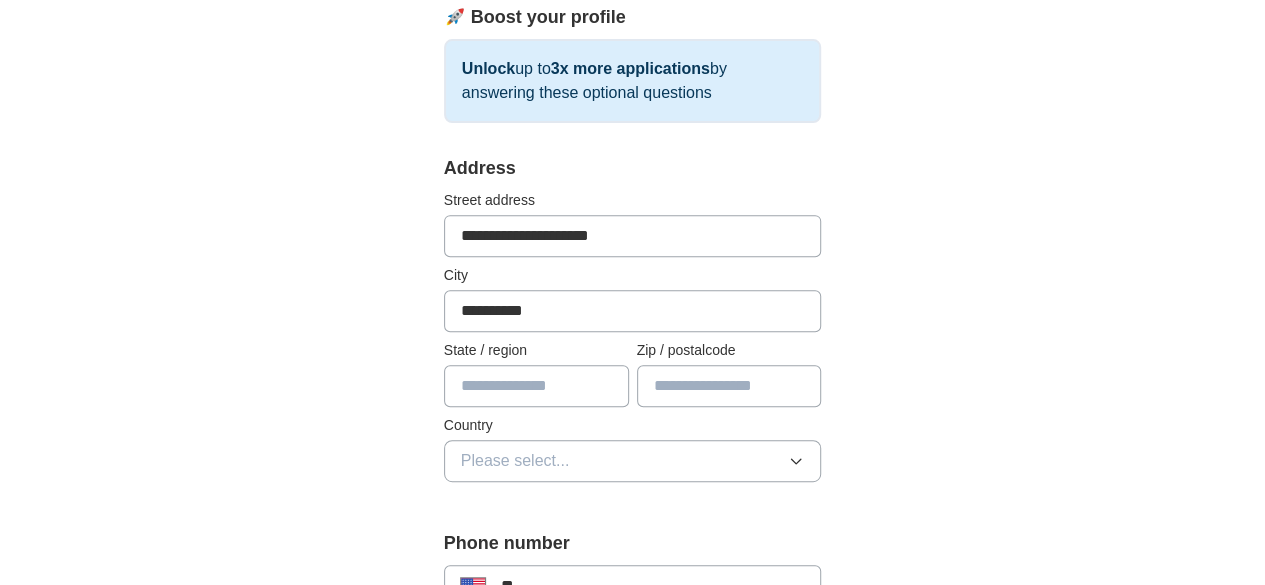 type on "**********" 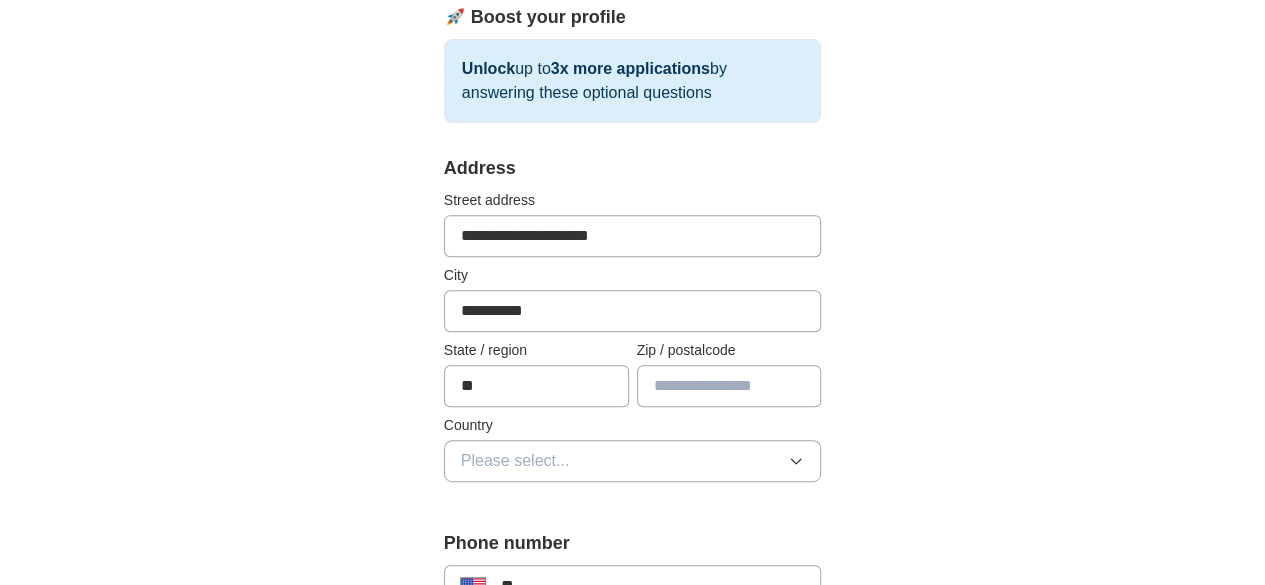 type on "**" 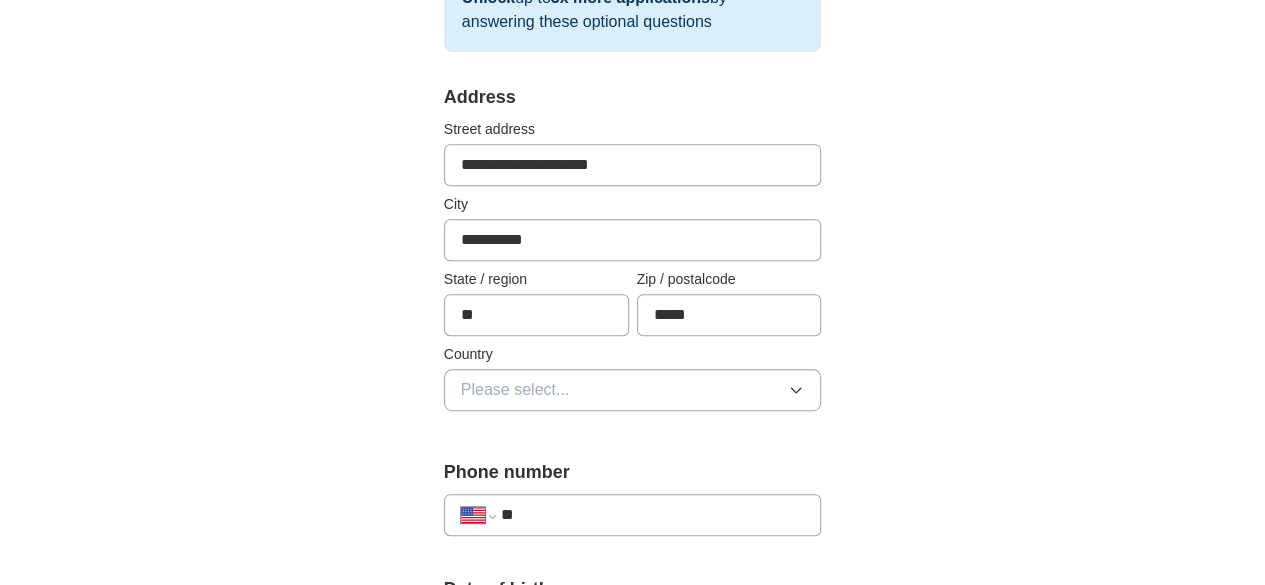 scroll, scrollTop: 393, scrollLeft: 0, axis: vertical 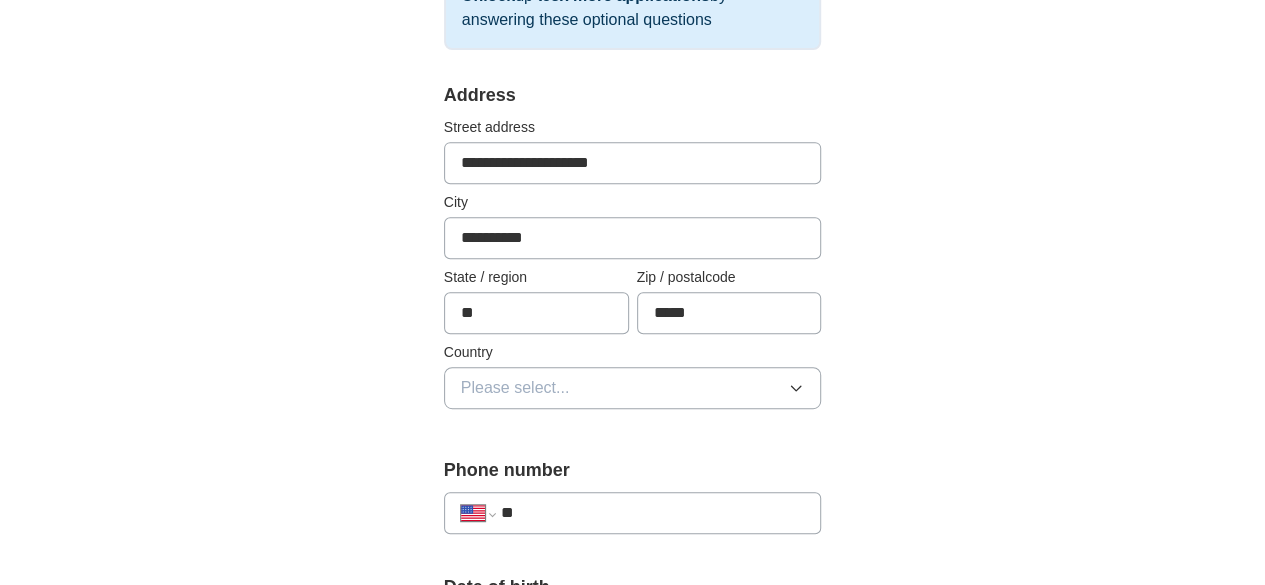 type on "*****" 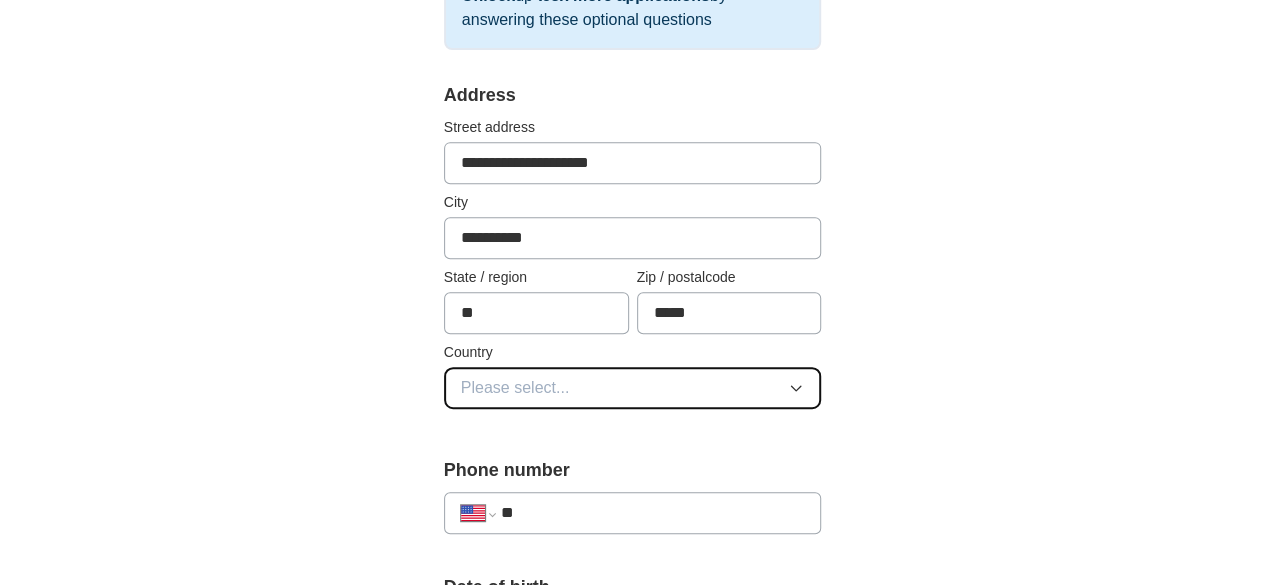 click on "Please select..." at bounding box center [633, 388] 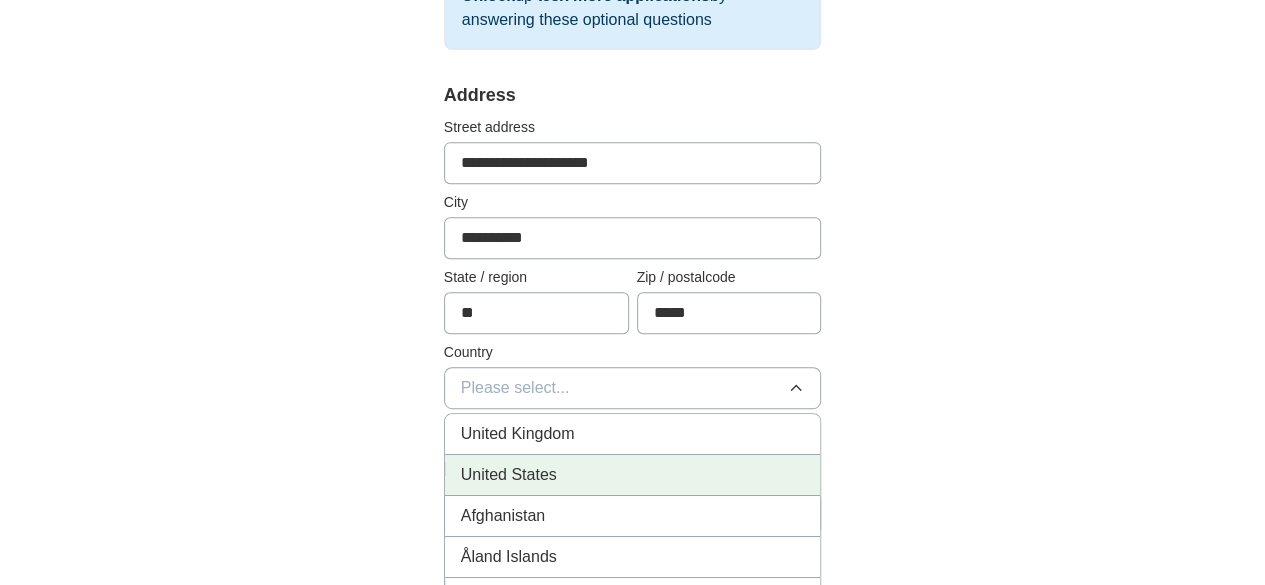 click on "United States" at bounding box center [633, 475] 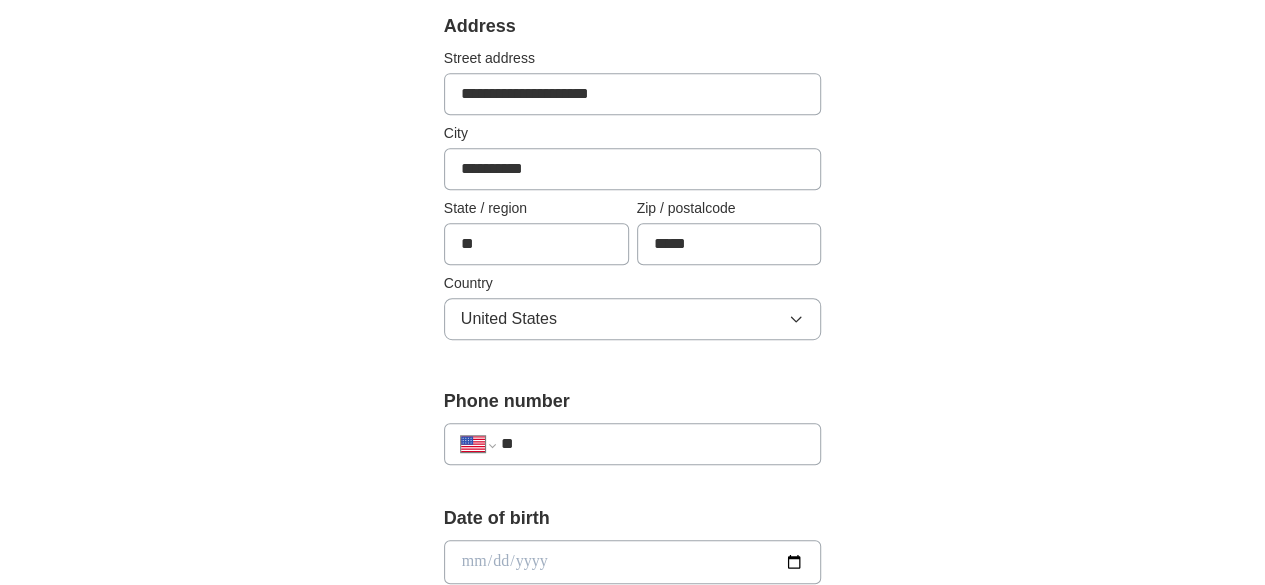 scroll, scrollTop: 493, scrollLeft: 0, axis: vertical 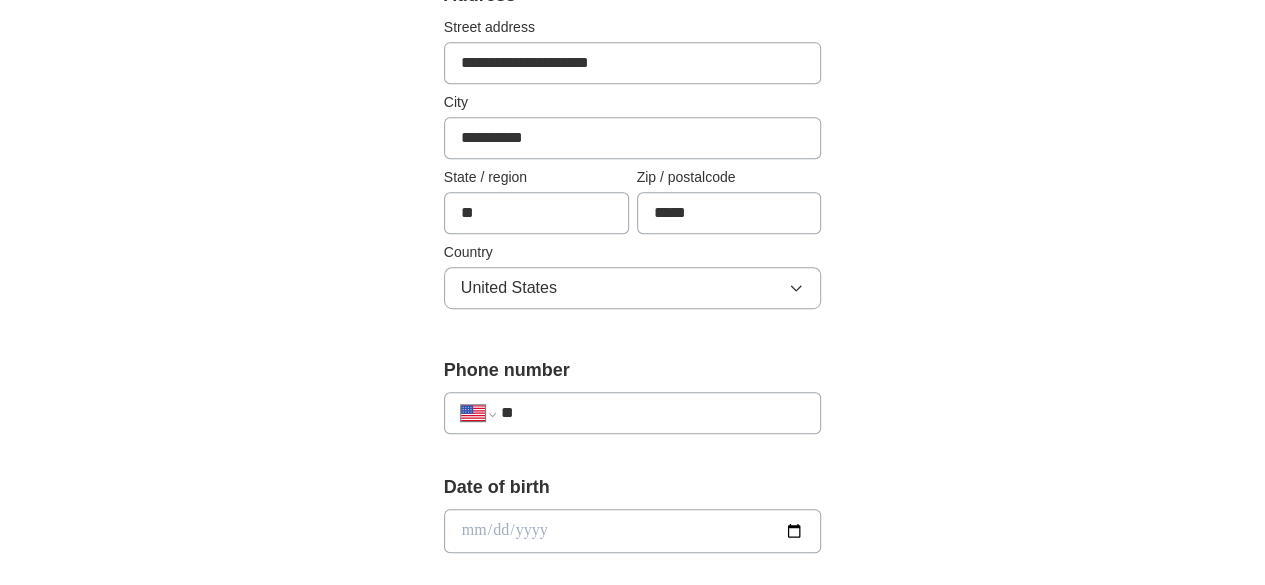 click on "**" at bounding box center [653, 413] 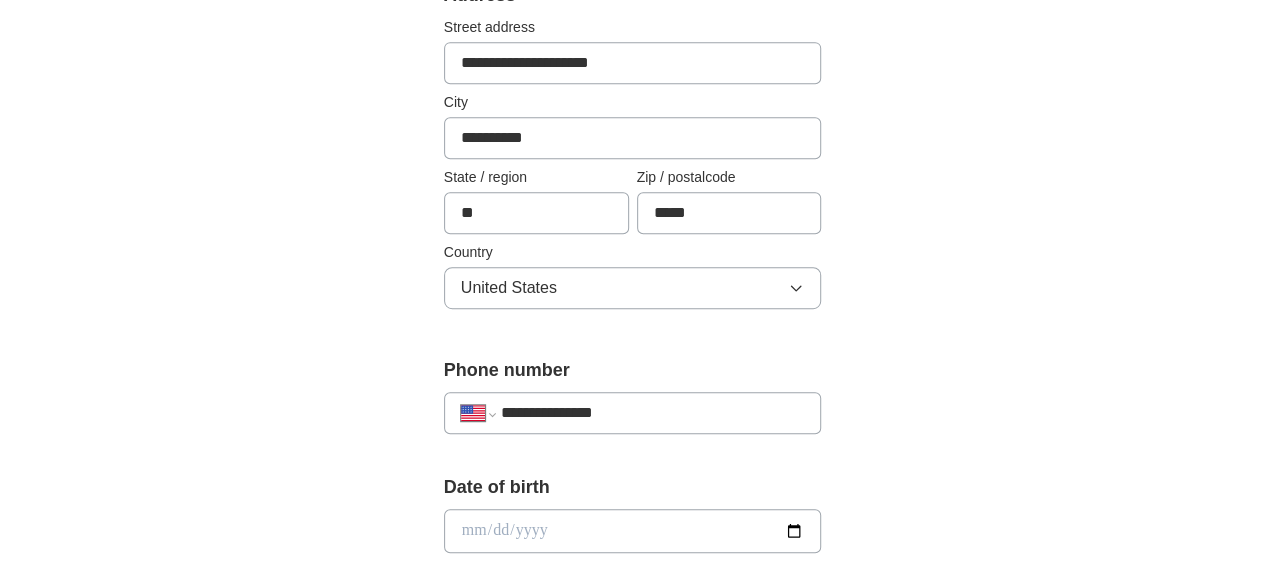 scroll, scrollTop: 693, scrollLeft: 0, axis: vertical 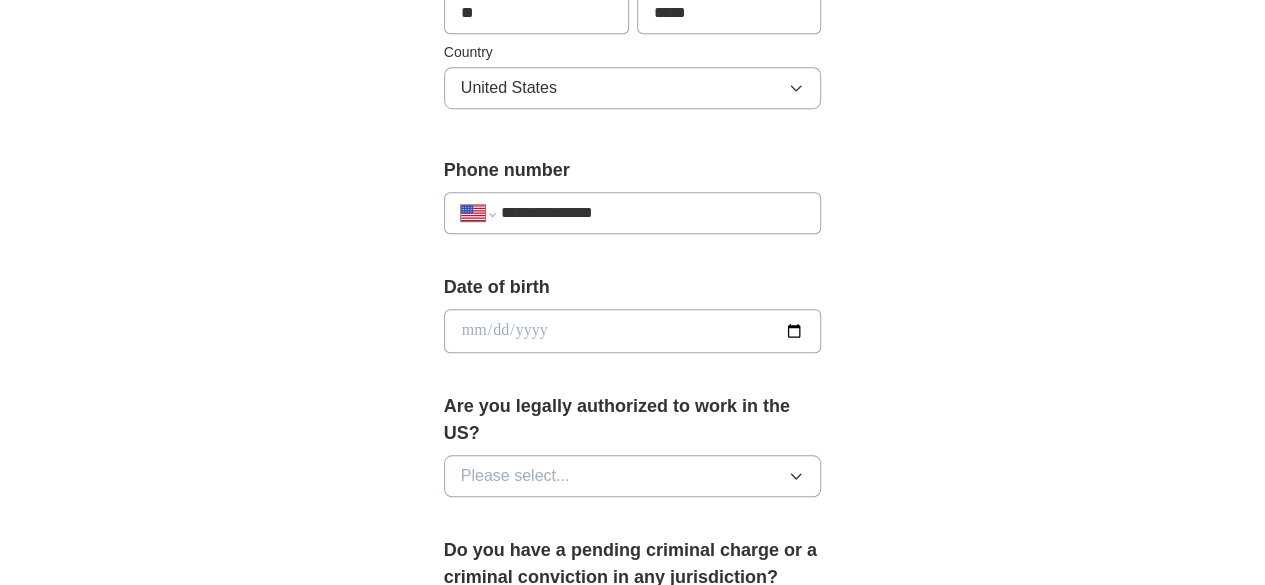 type on "**********" 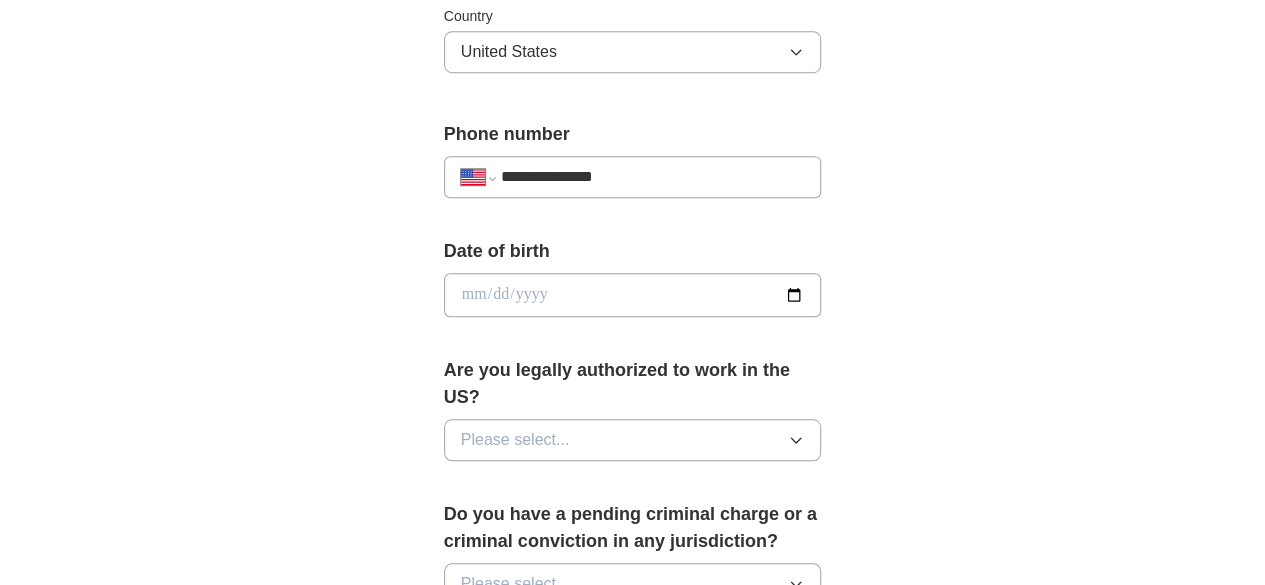 scroll, scrollTop: 893, scrollLeft: 0, axis: vertical 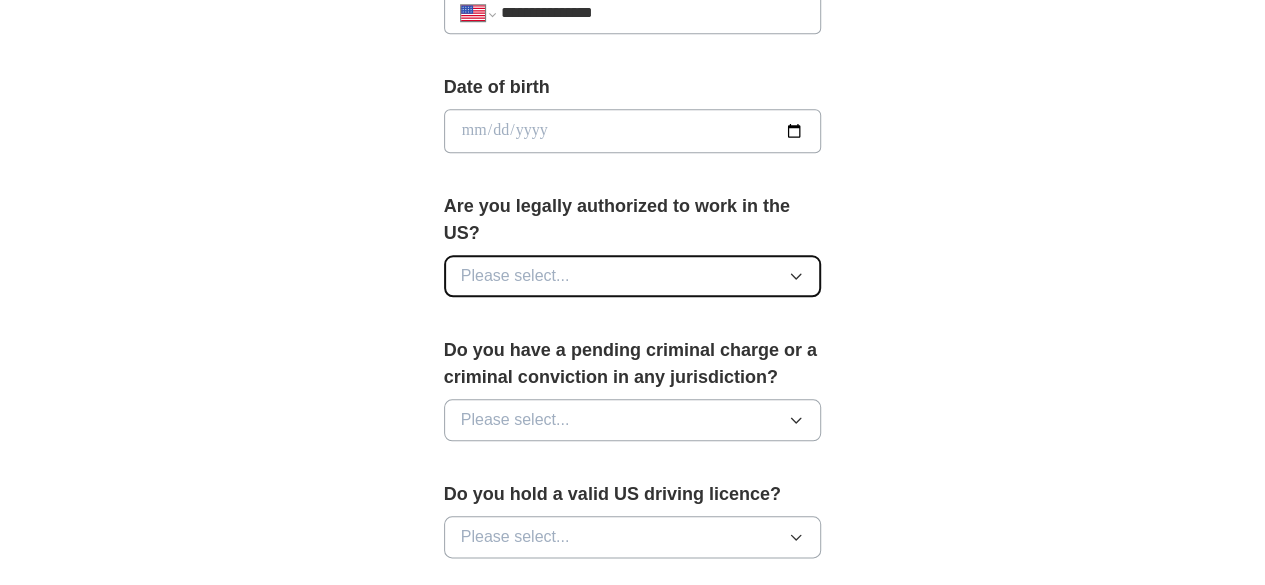 click on "Please select..." at bounding box center (633, 276) 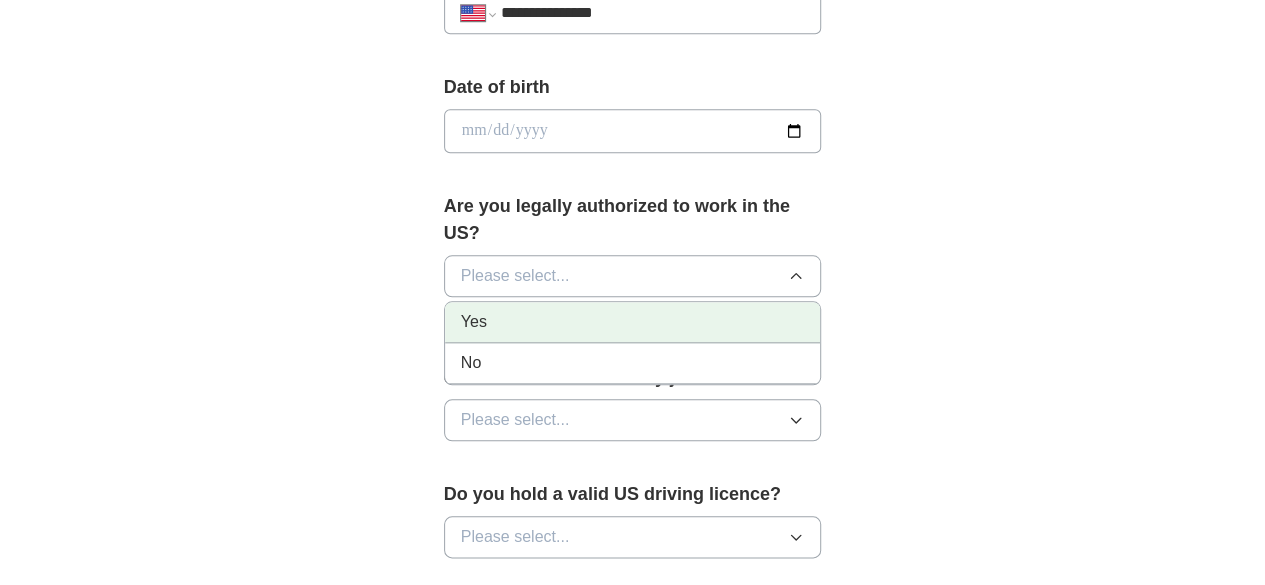click on "Yes" at bounding box center [633, 322] 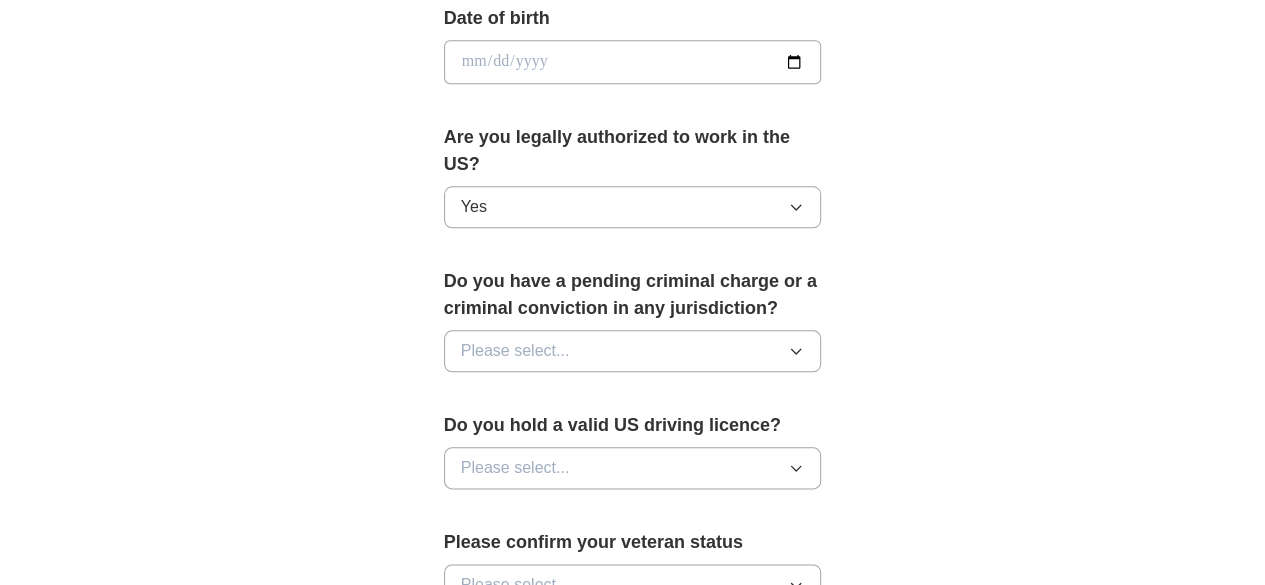scroll, scrollTop: 993, scrollLeft: 0, axis: vertical 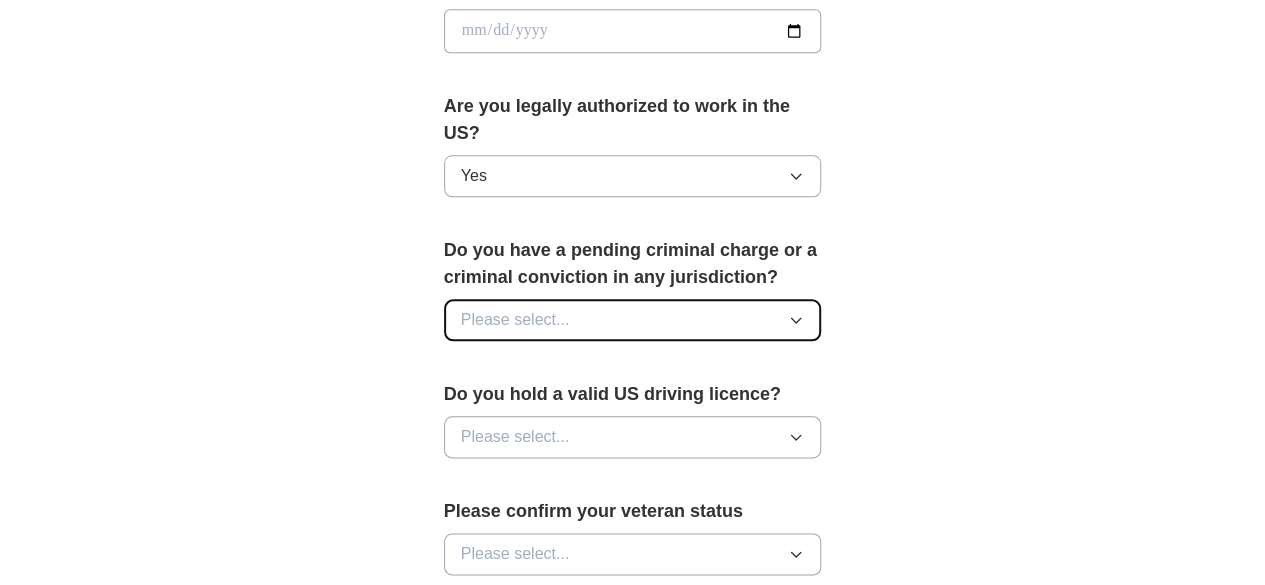 click on "Please select..." at bounding box center (633, 320) 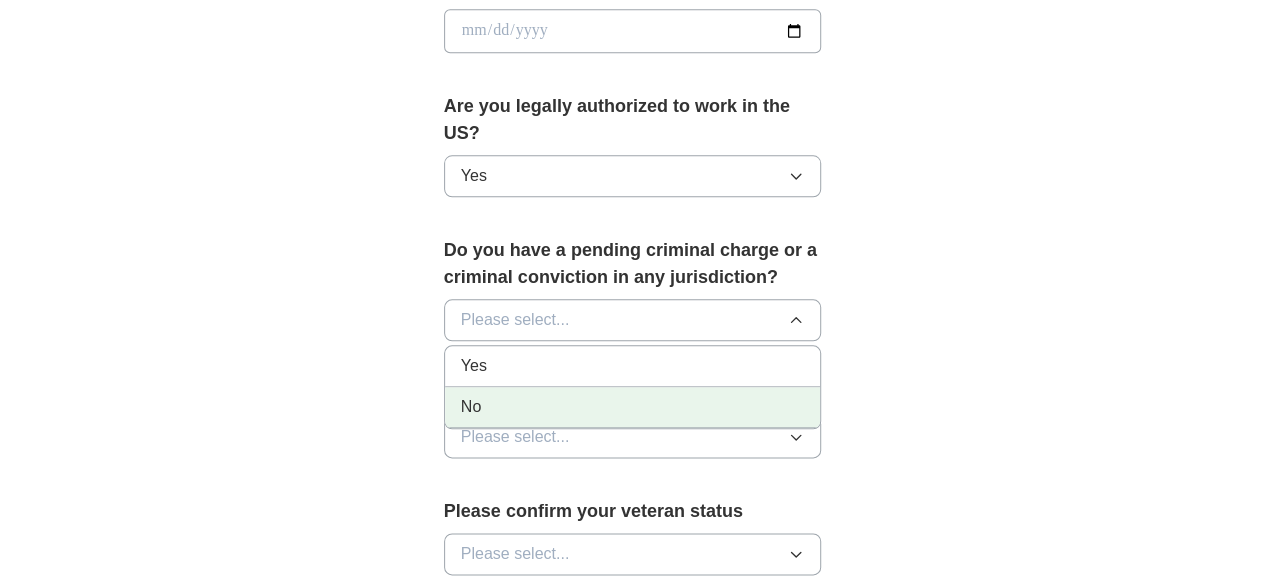 click on "No" at bounding box center (633, 407) 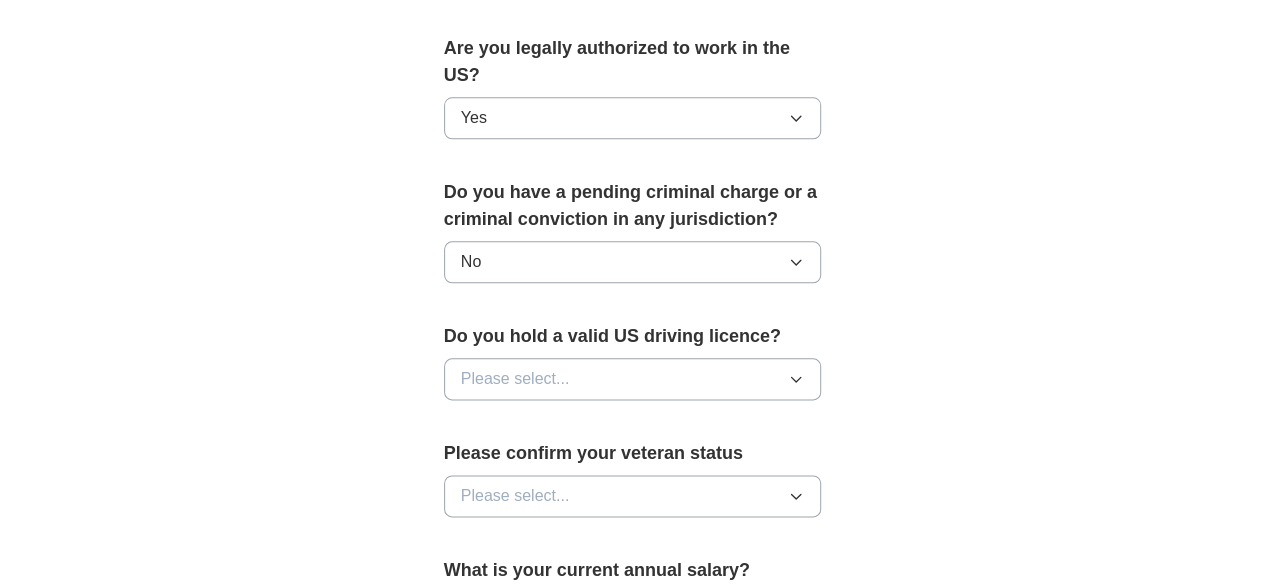 scroll, scrollTop: 1093, scrollLeft: 0, axis: vertical 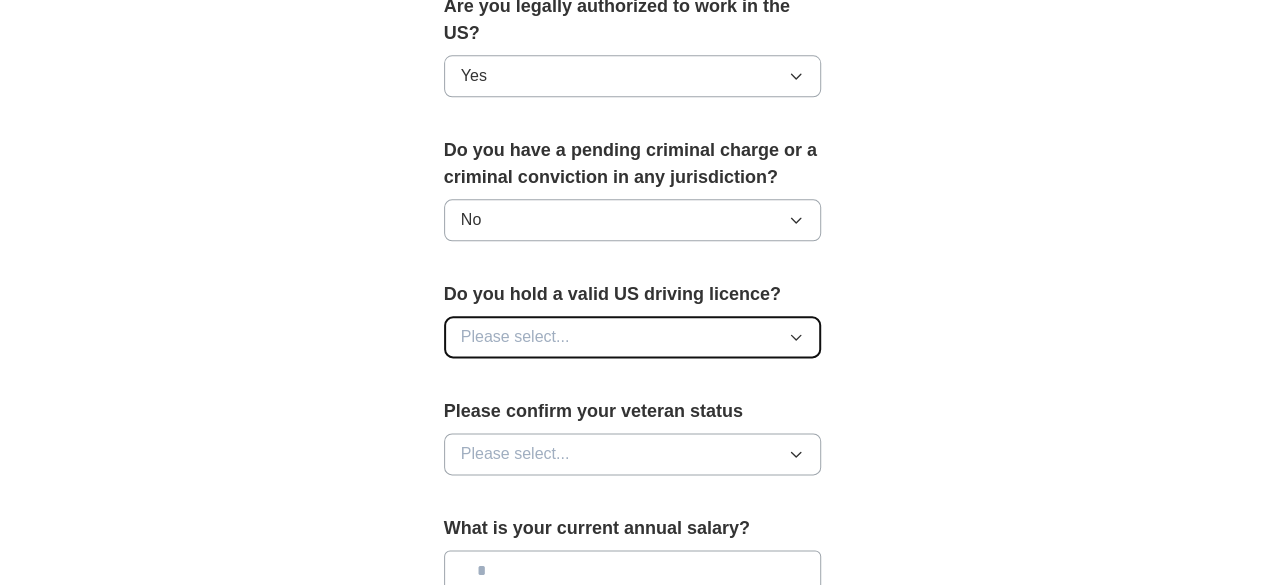 click on "Please select..." at bounding box center [633, 337] 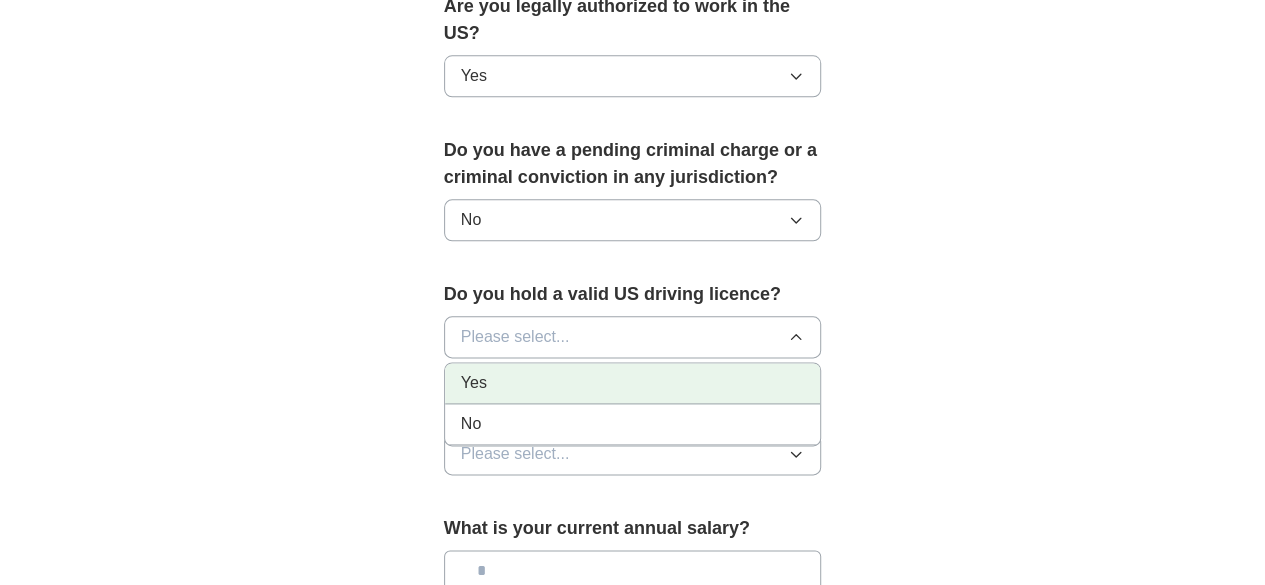 click on "Yes" at bounding box center [633, 383] 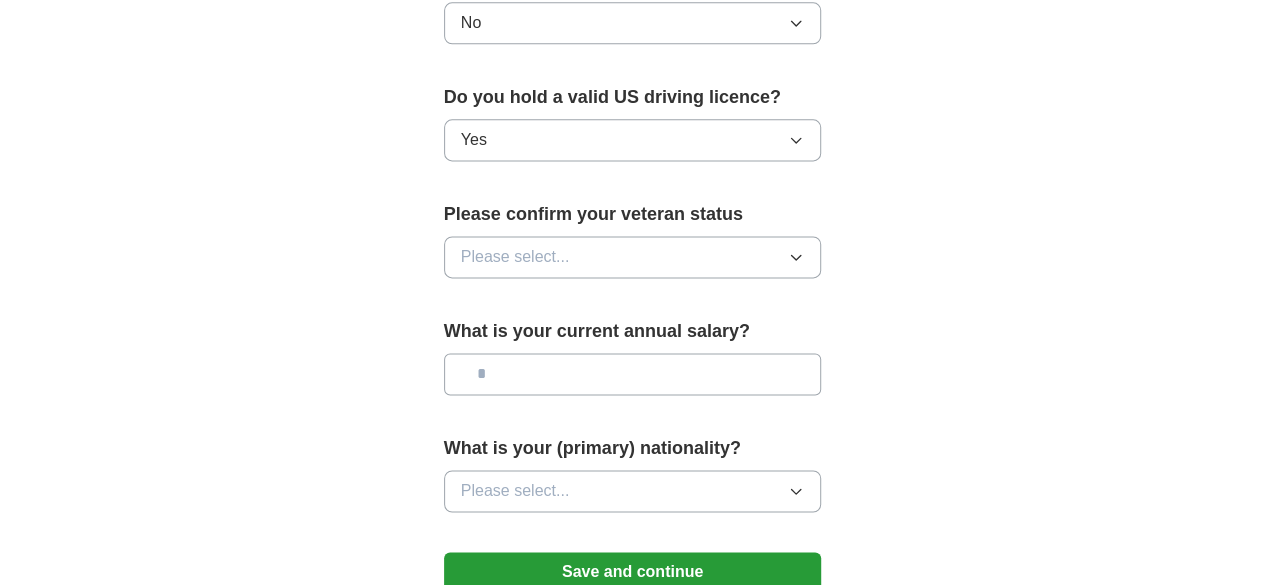 scroll, scrollTop: 1293, scrollLeft: 0, axis: vertical 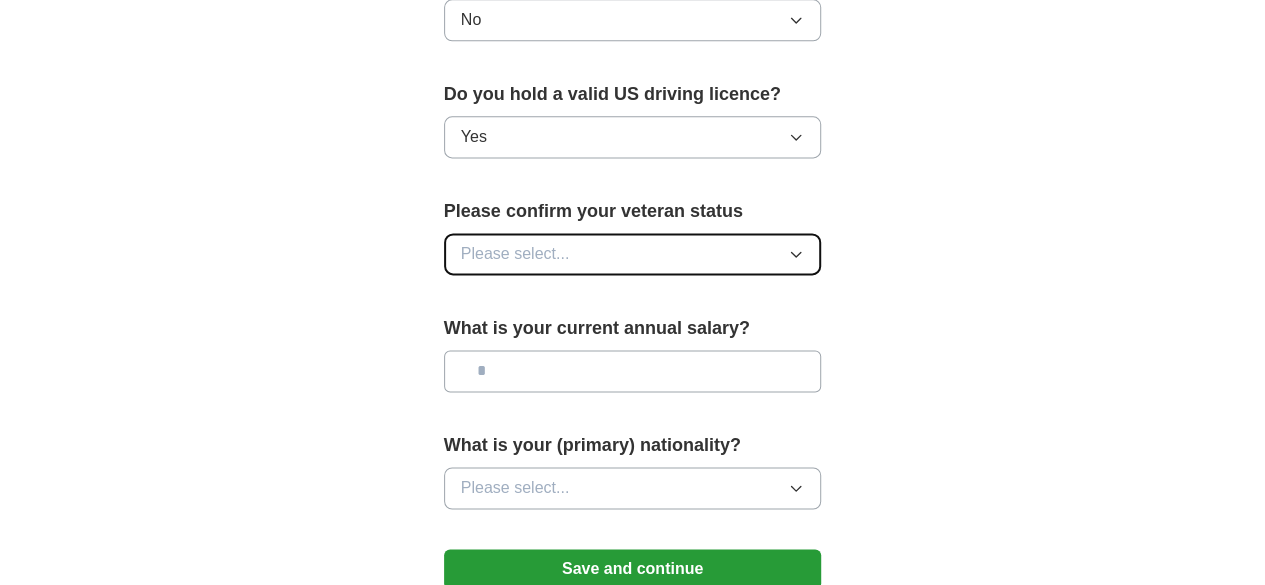 click on "Please select..." at bounding box center [633, 254] 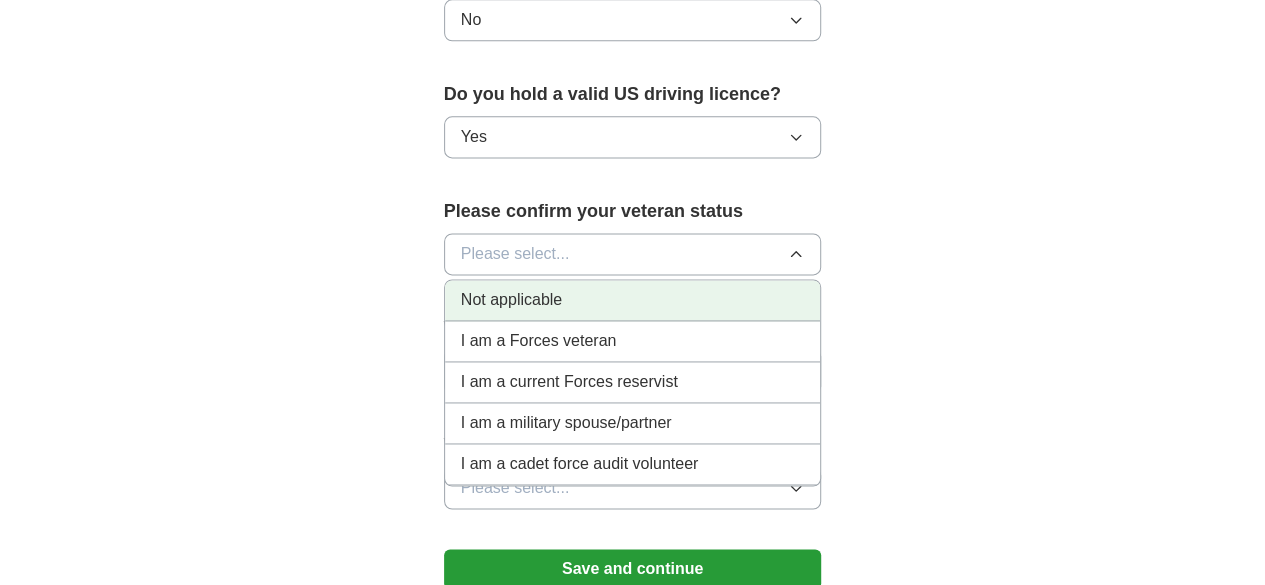 click on "Not applicable" at bounding box center [633, 300] 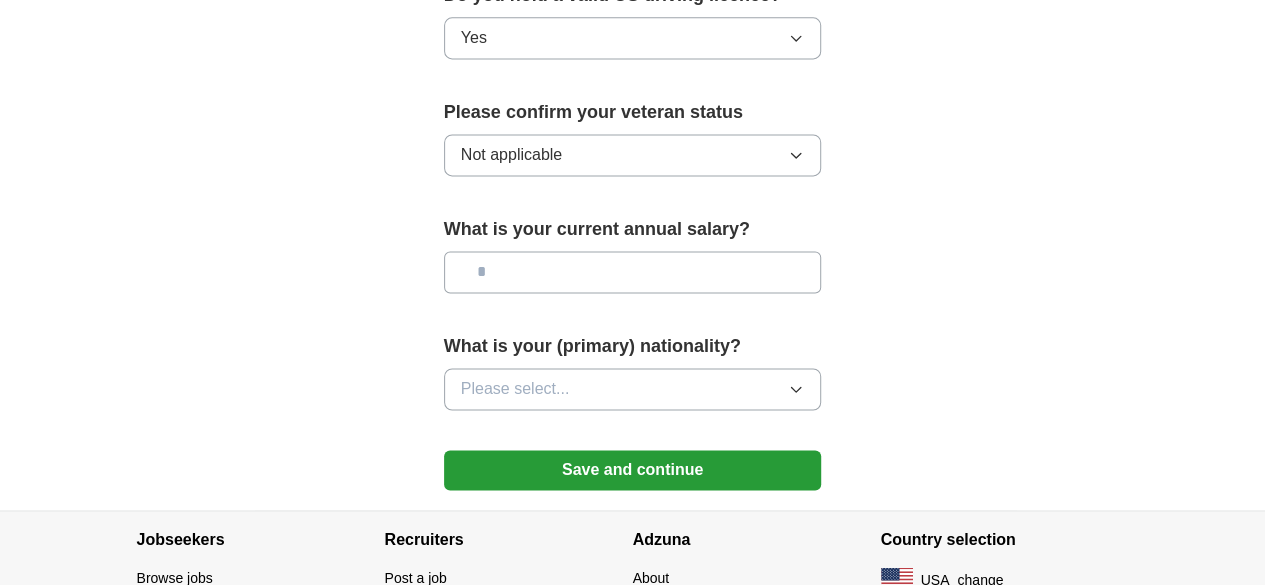 scroll, scrollTop: 1393, scrollLeft: 0, axis: vertical 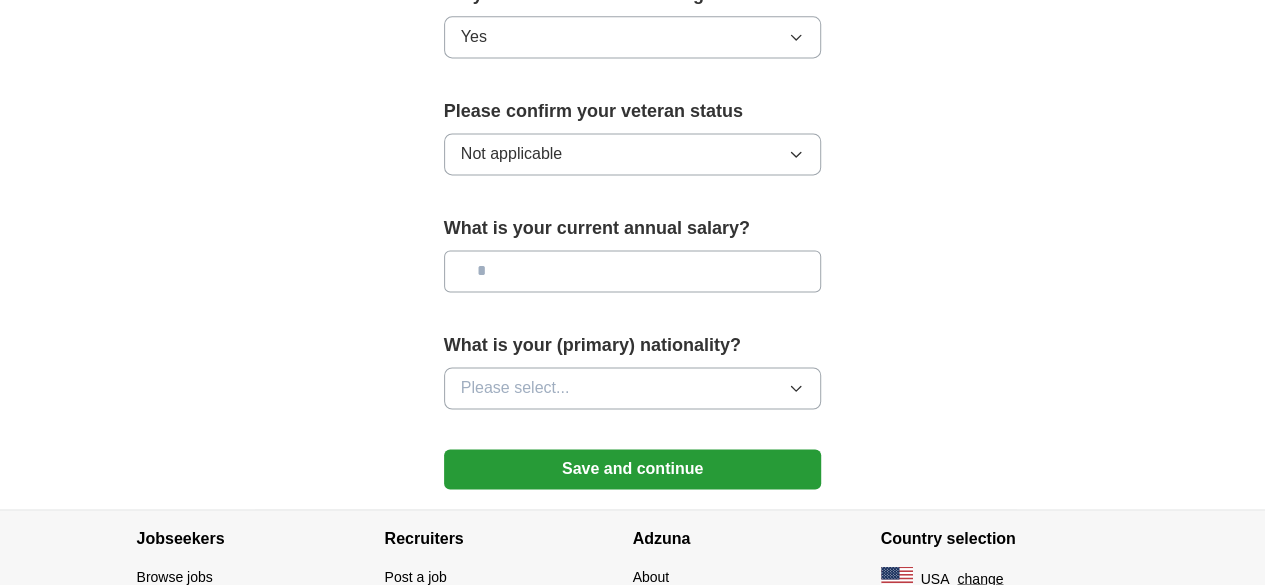 click at bounding box center [633, 271] 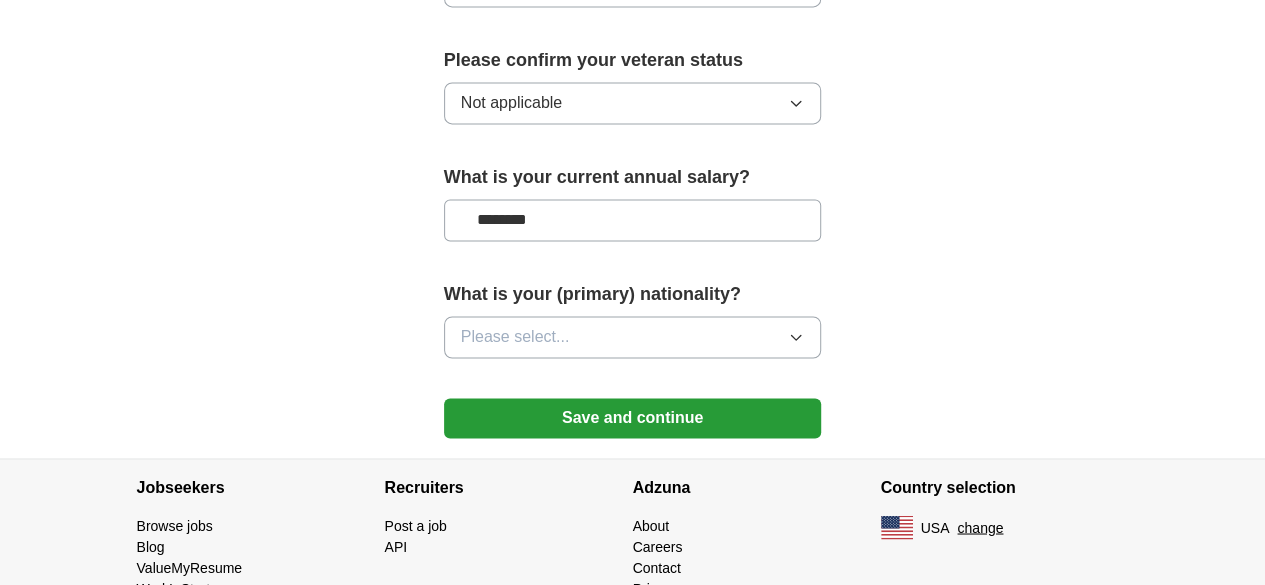 scroll, scrollTop: 1483, scrollLeft: 0, axis: vertical 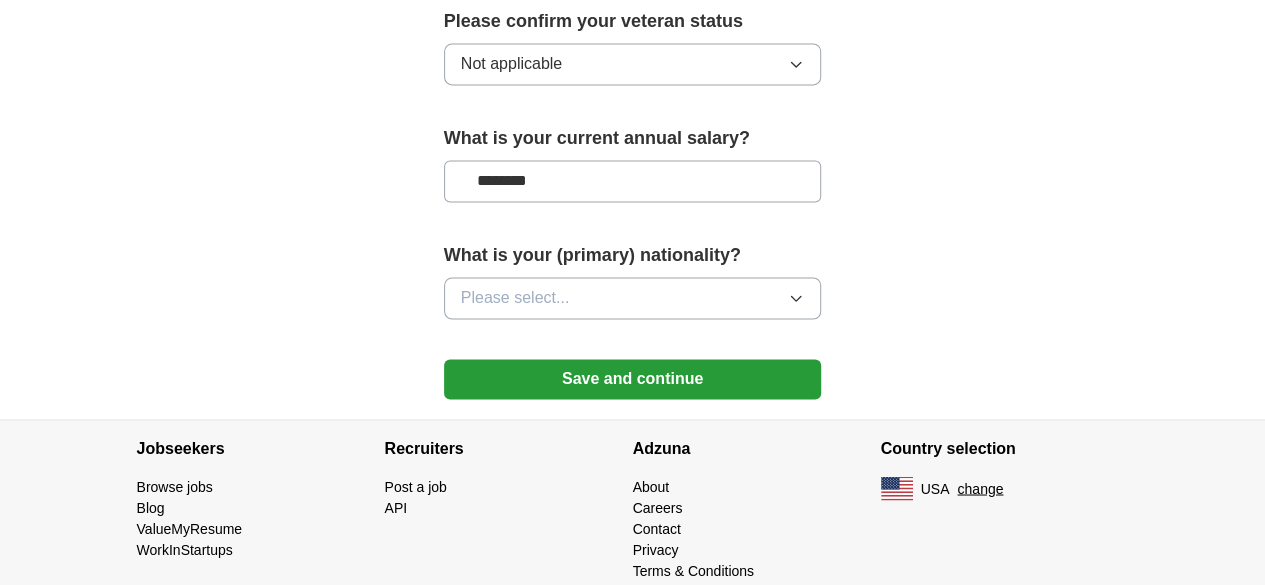 type on "********" 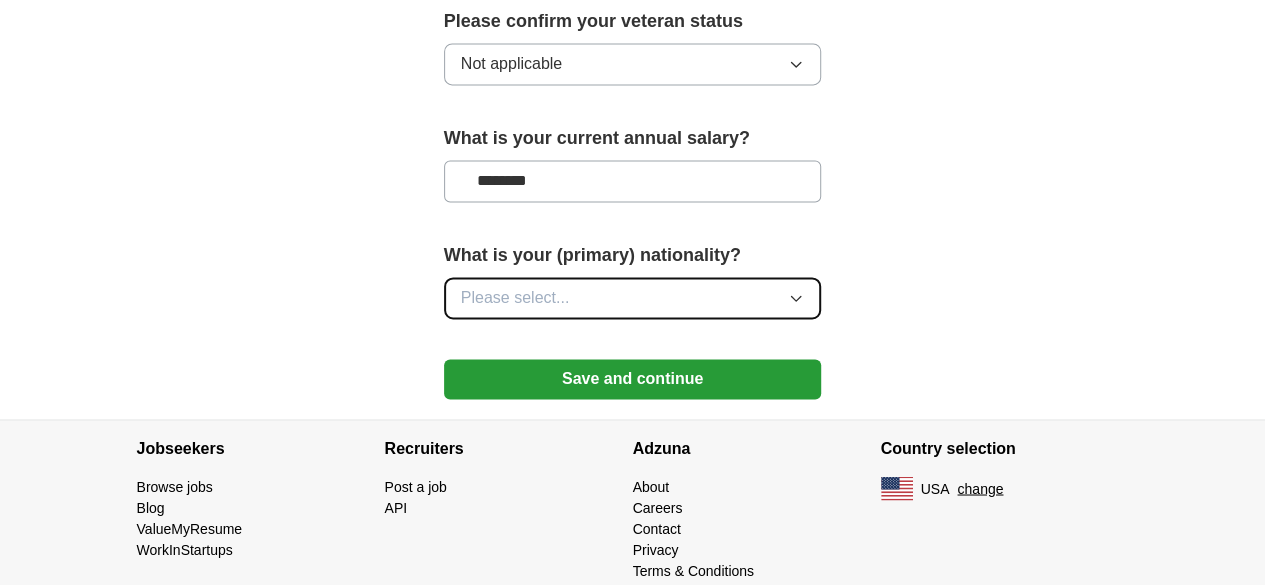 click on "Please select..." at bounding box center (633, 298) 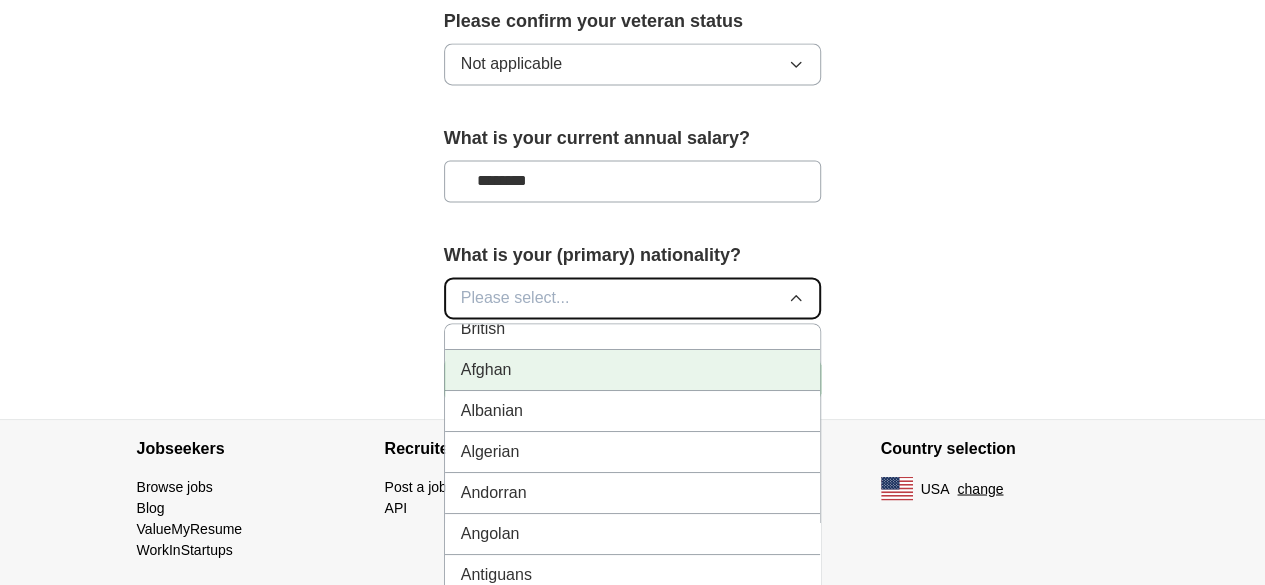 scroll, scrollTop: 100, scrollLeft: 0, axis: vertical 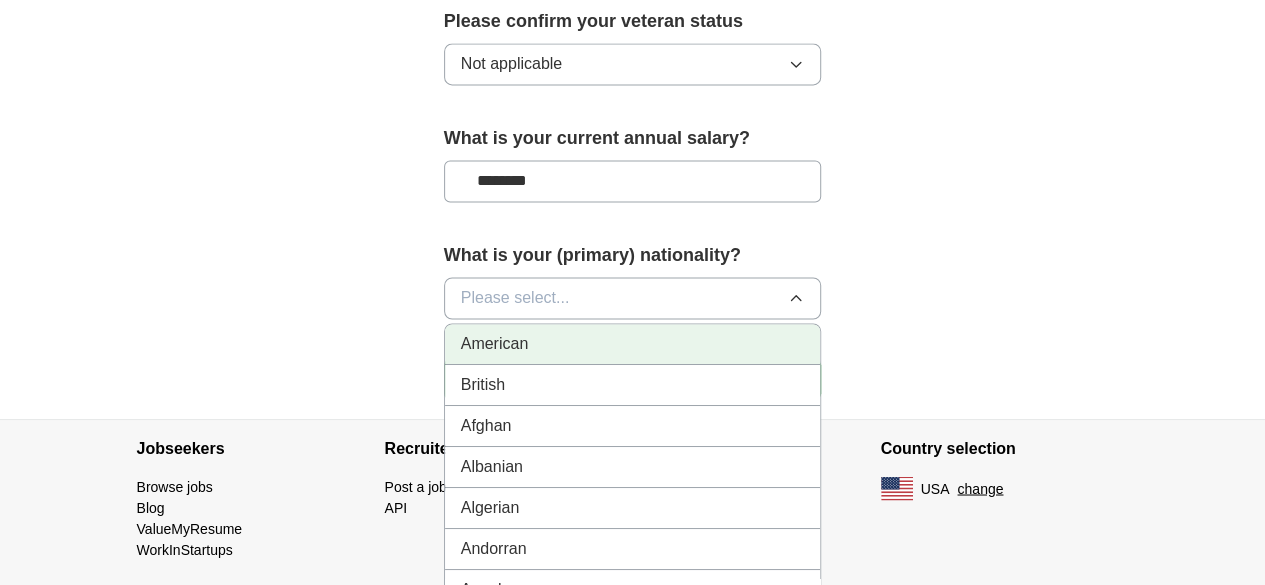 click on "American" at bounding box center (633, 344) 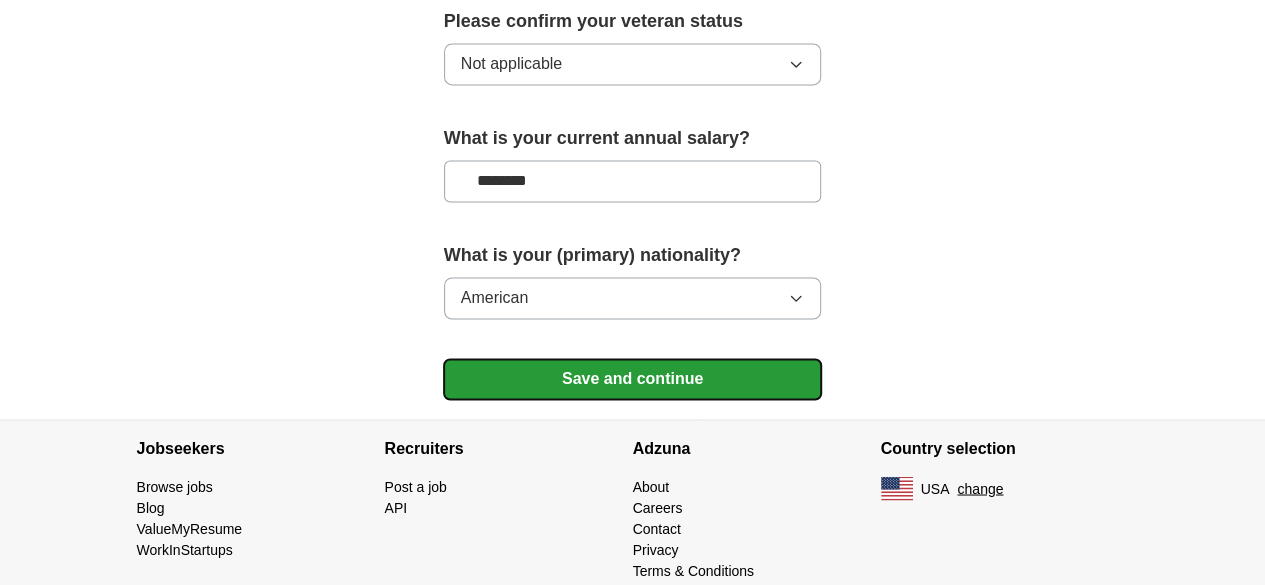 click on "Save and continue" at bounding box center (633, 379) 